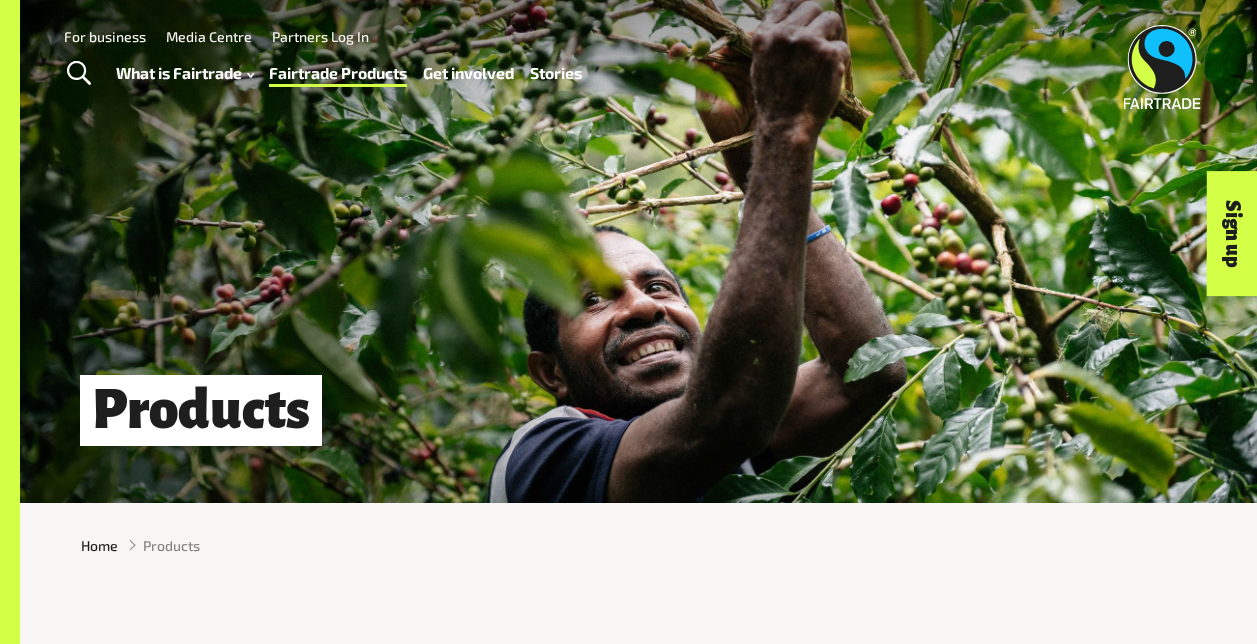scroll, scrollTop: 0, scrollLeft: 0, axis: both 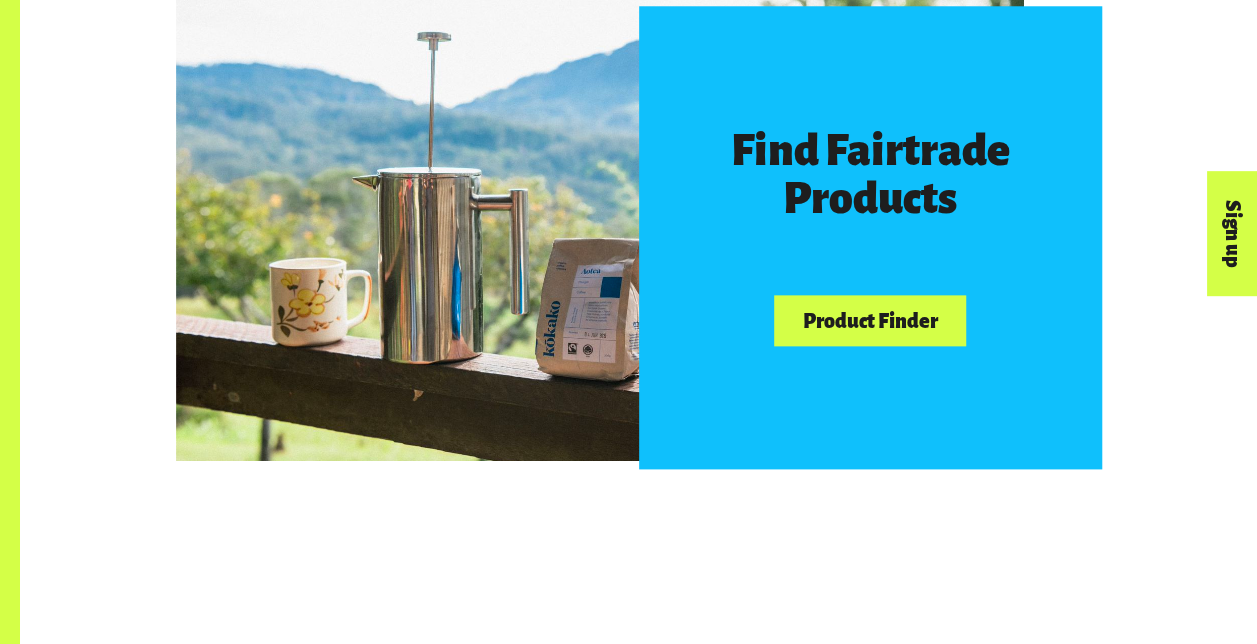 click on "Find Fairtrade Products
Product Finder" at bounding box center (639, 237) 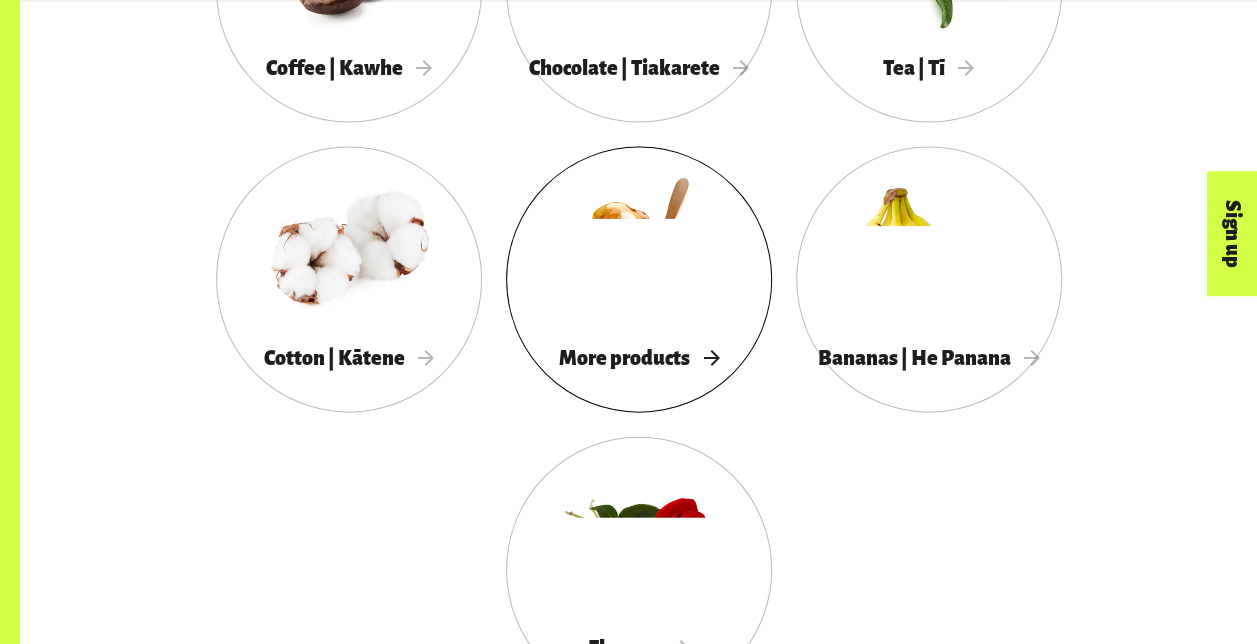 scroll, scrollTop: 1949, scrollLeft: 0, axis: vertical 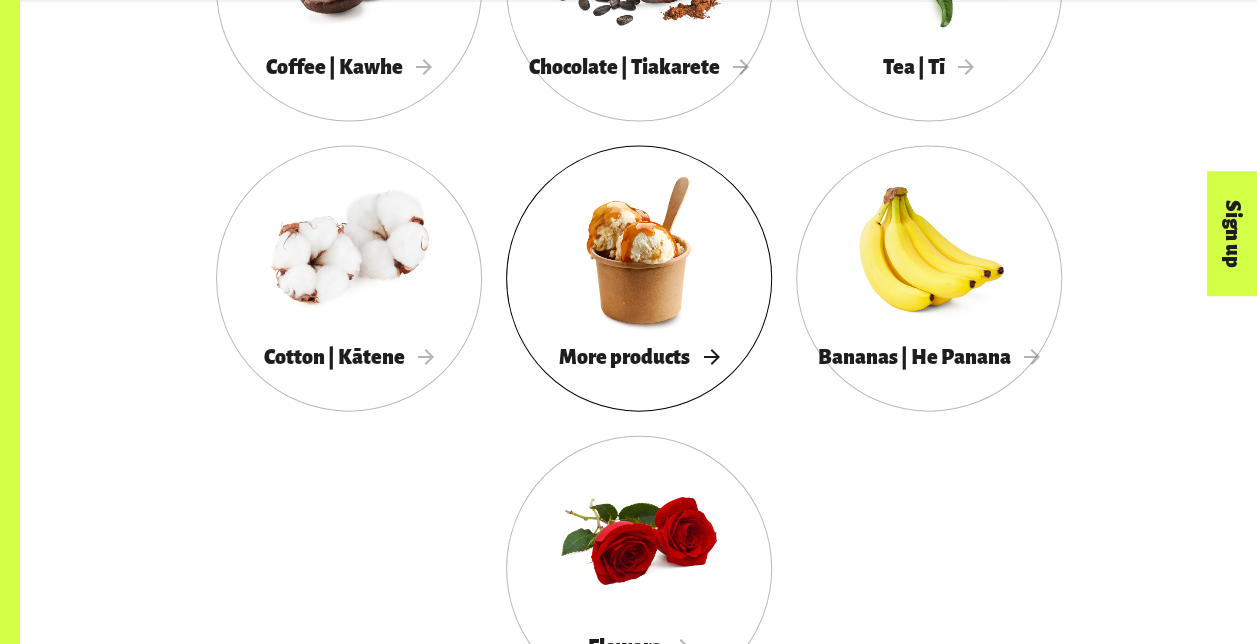 click on "More products" at bounding box center (639, 357) 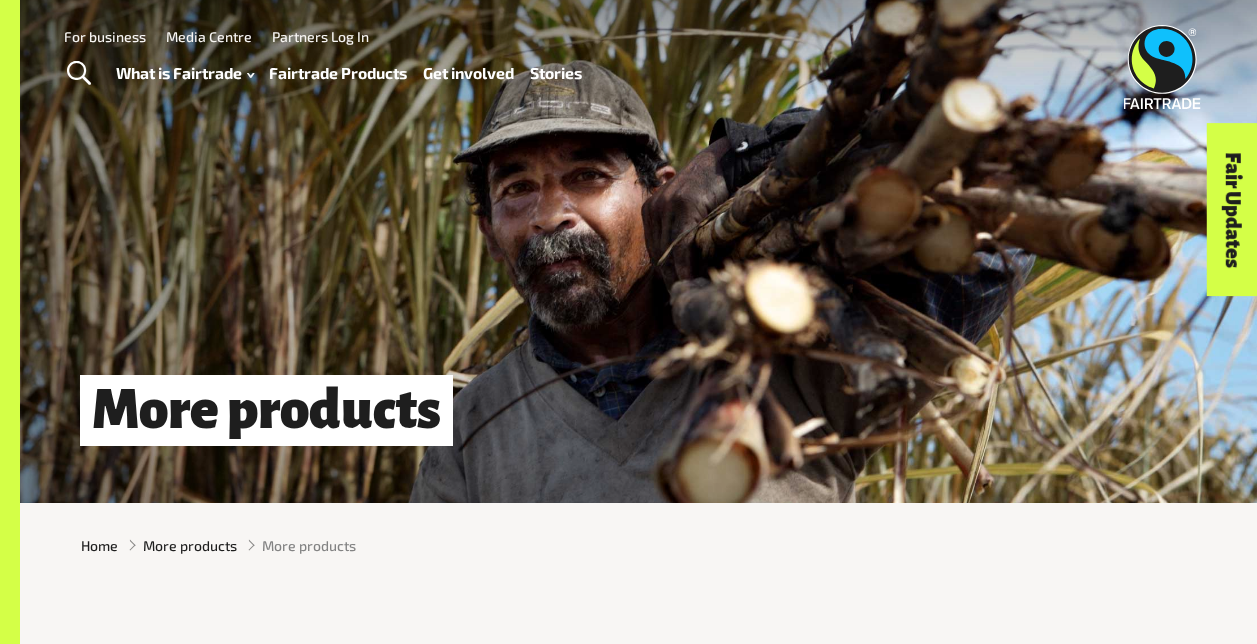 scroll, scrollTop: 0, scrollLeft: 0, axis: both 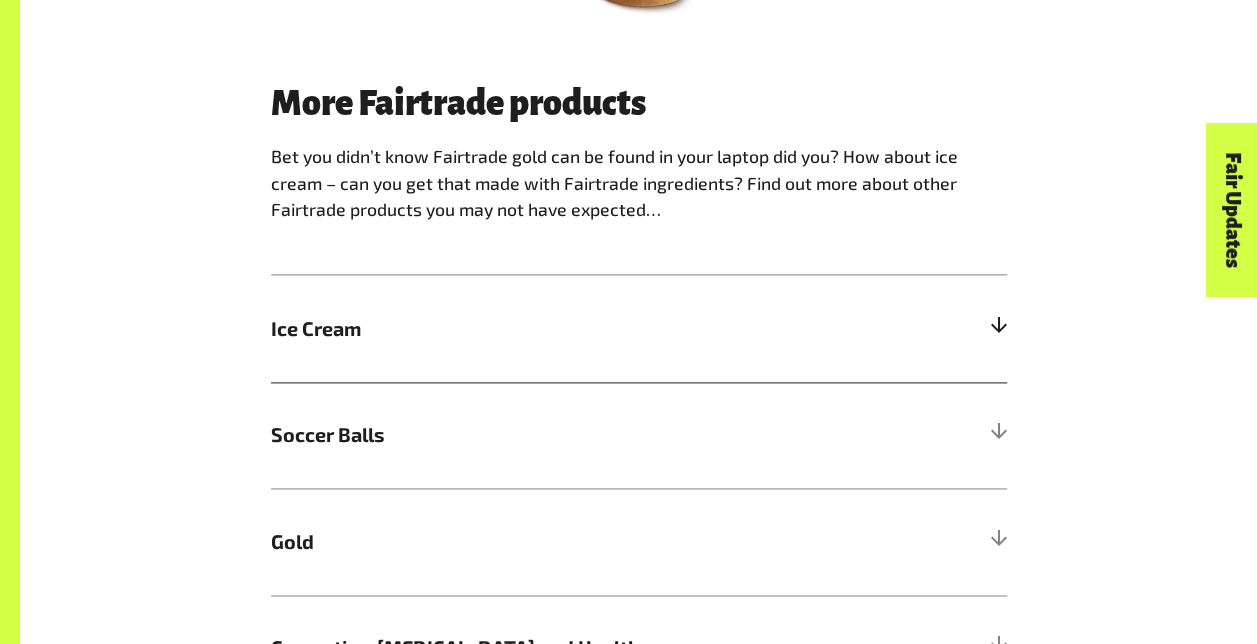 click at bounding box center [998, 329] 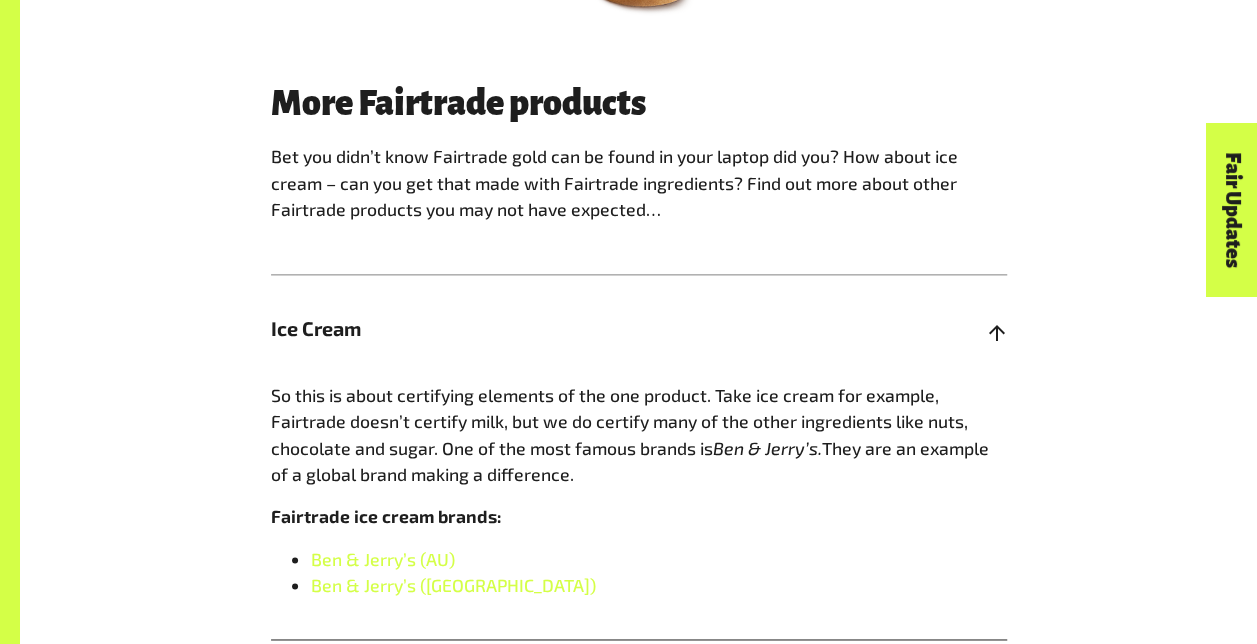 click at bounding box center (998, 329) 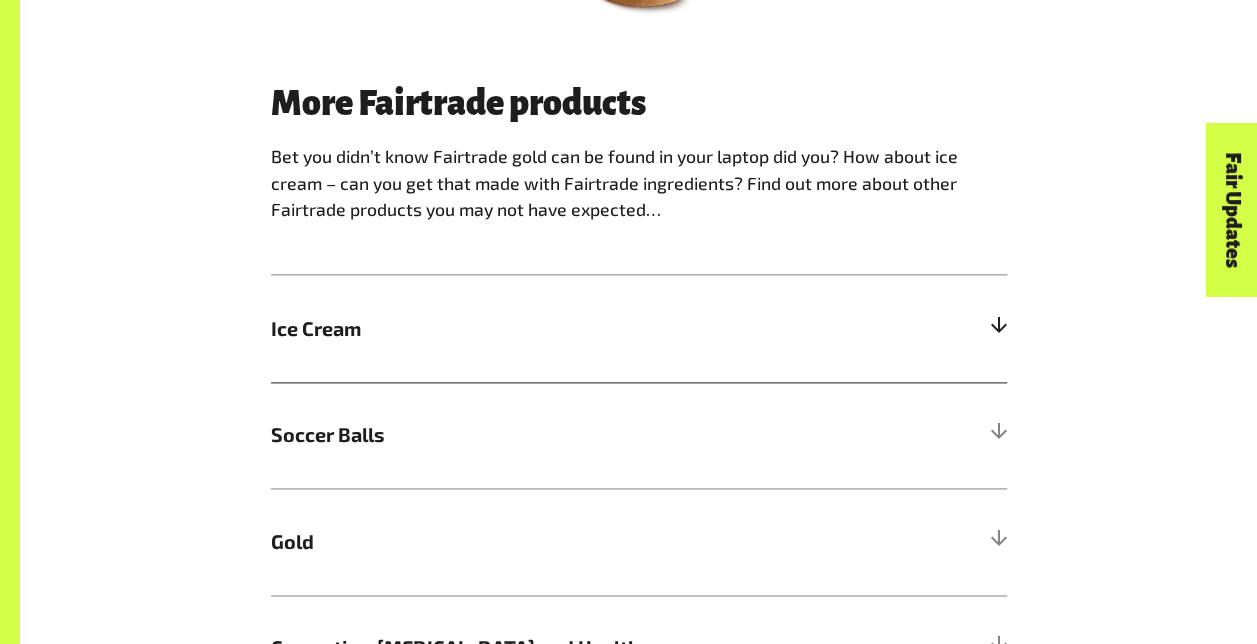 click at bounding box center (998, 329) 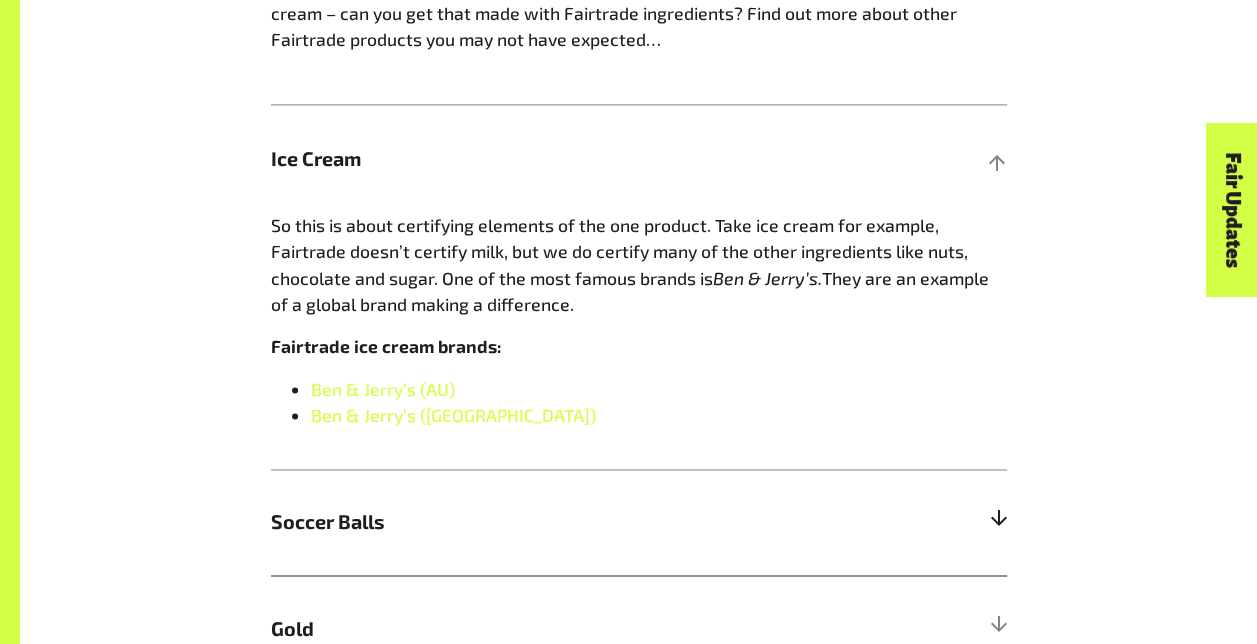 click on "Soccer Balls" at bounding box center [639, 522] 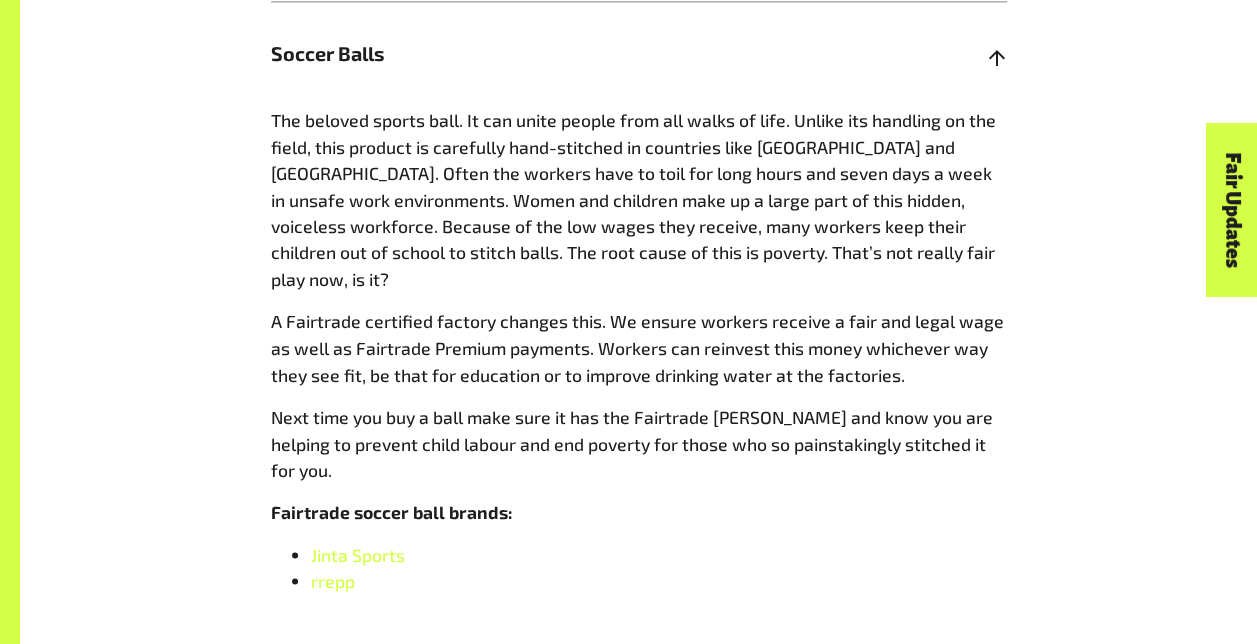 scroll, scrollTop: 1534, scrollLeft: 0, axis: vertical 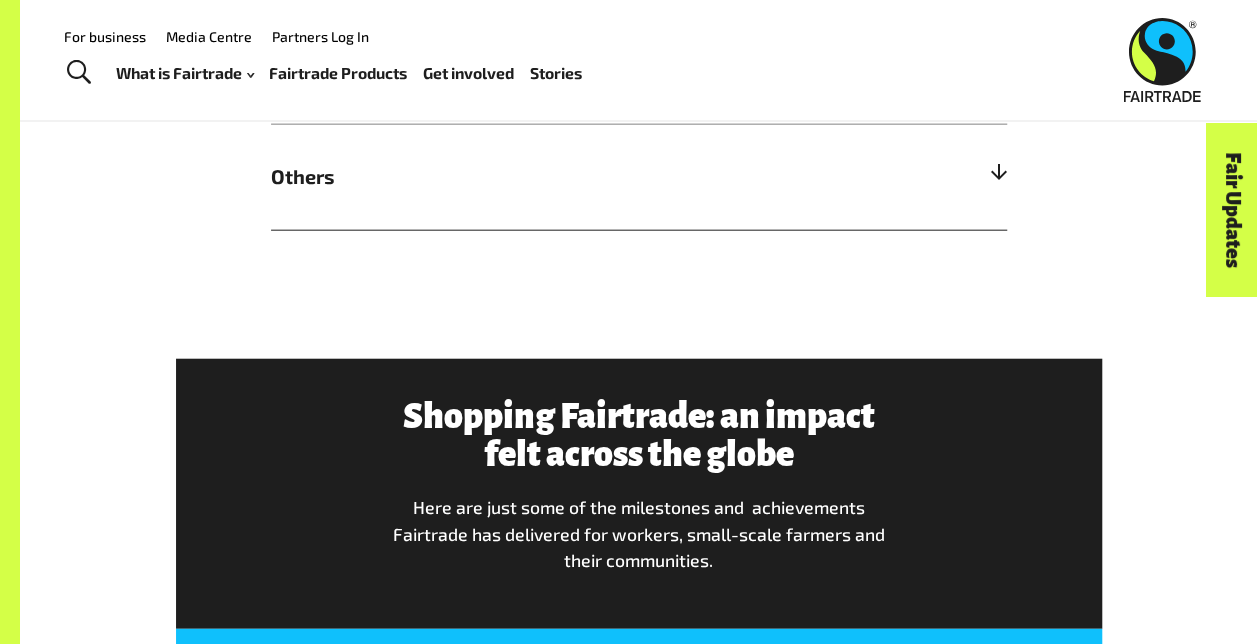 click on "Others" at bounding box center (639, 177) 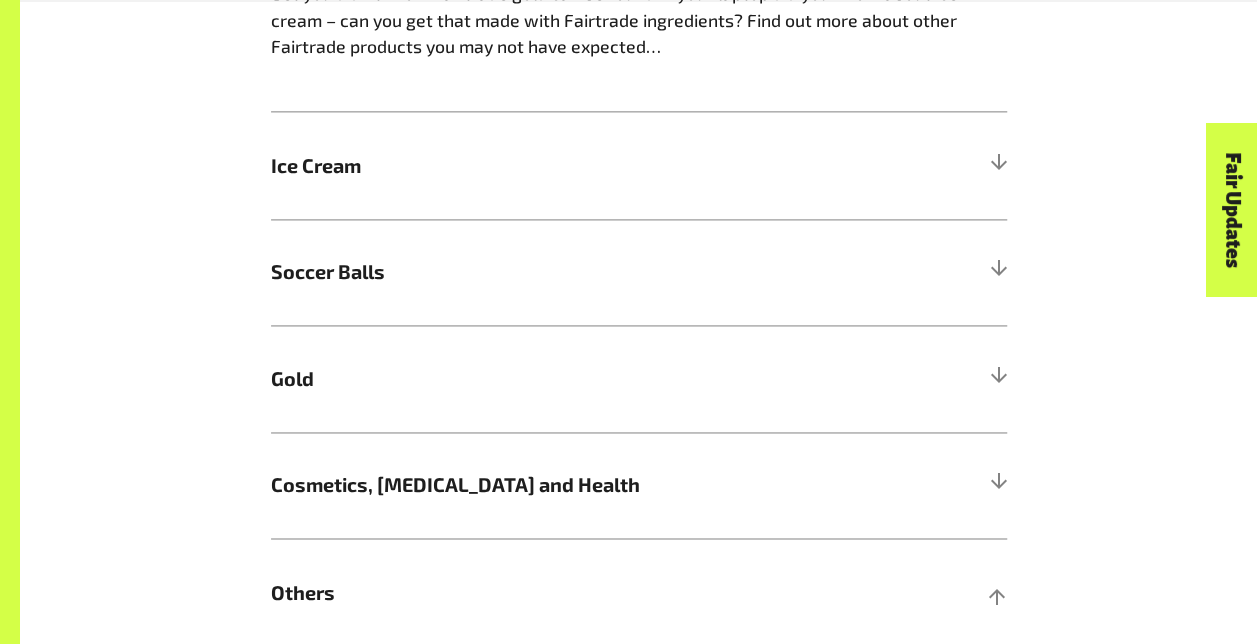 scroll, scrollTop: 1316, scrollLeft: 0, axis: vertical 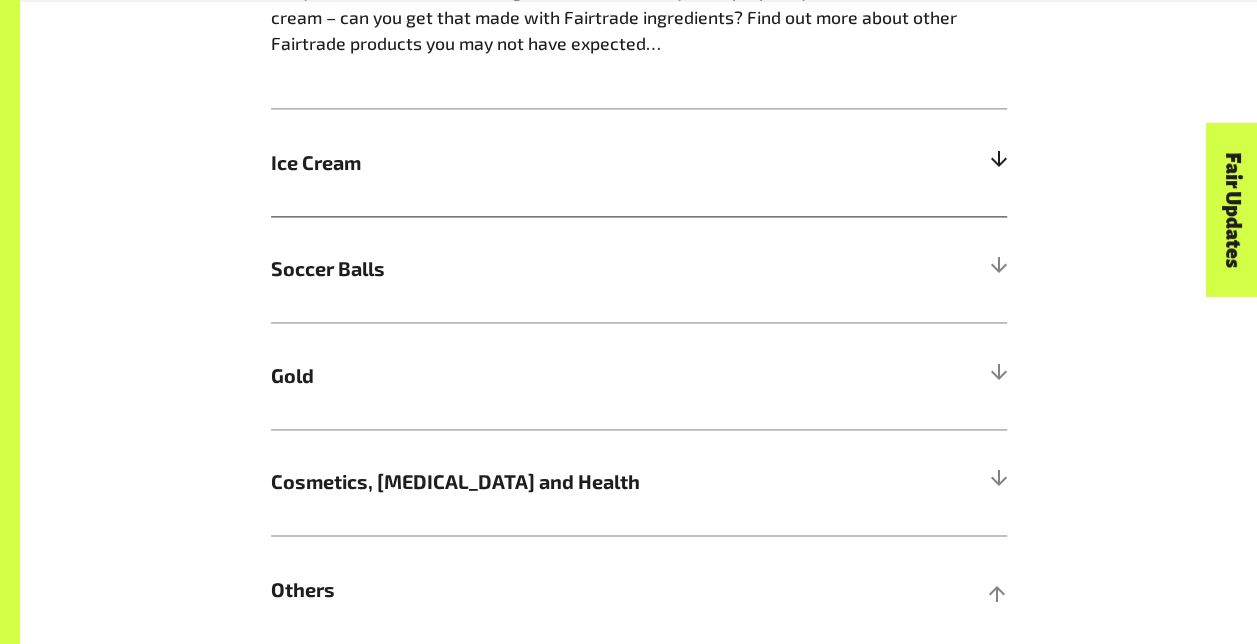 click on "Ice Cream" at bounding box center [639, 162] 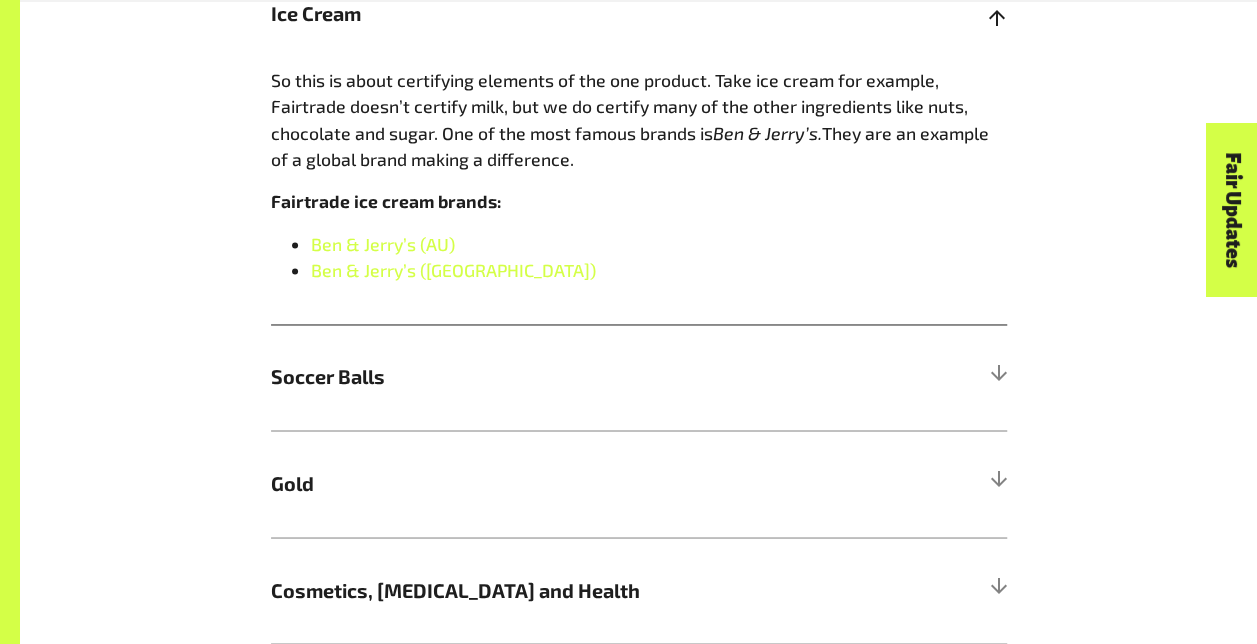 scroll, scrollTop: 1466, scrollLeft: 0, axis: vertical 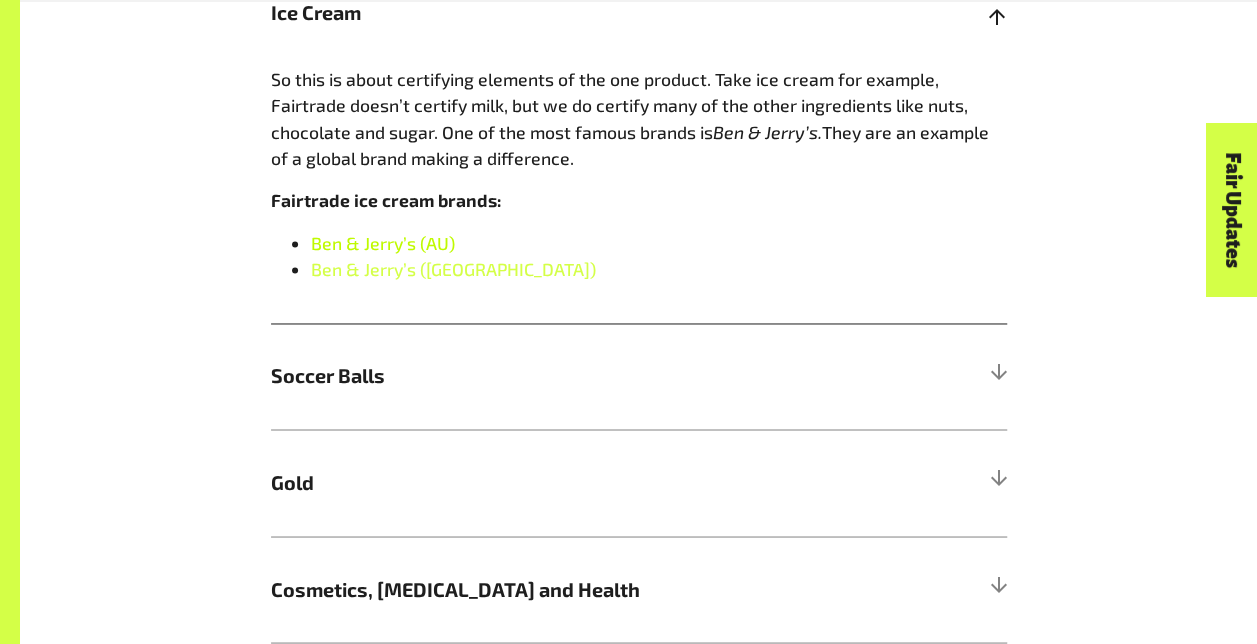 click on "Ben & Jerry’s (AU)" at bounding box center [383, 243] 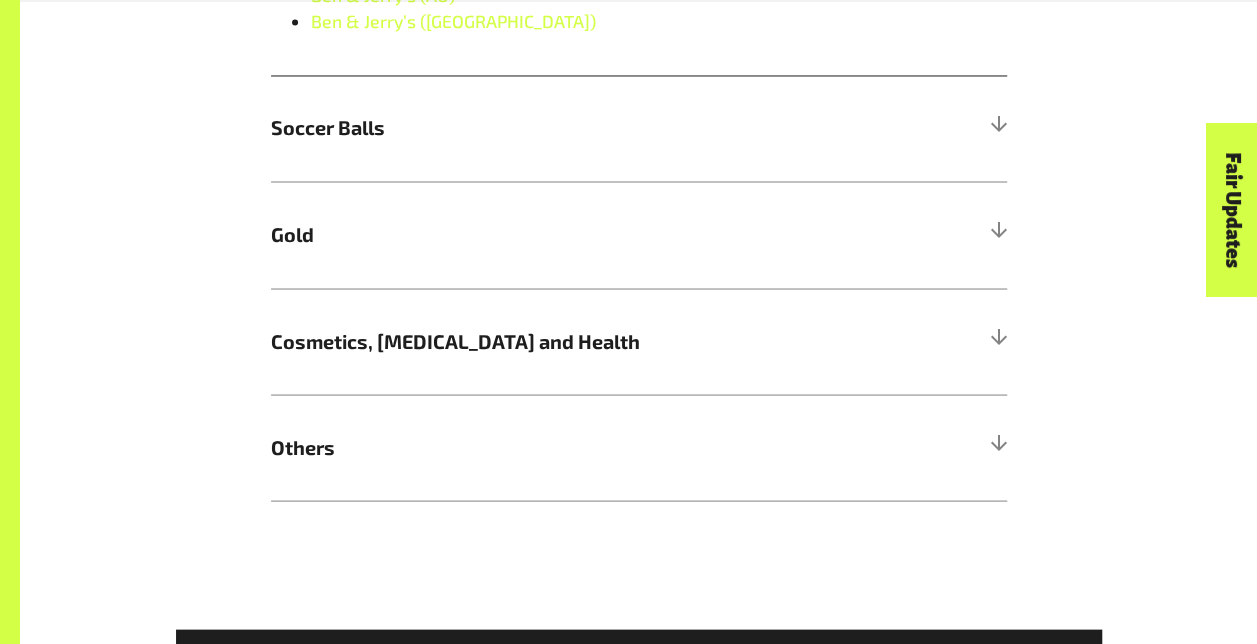 scroll, scrollTop: 1720, scrollLeft: 0, axis: vertical 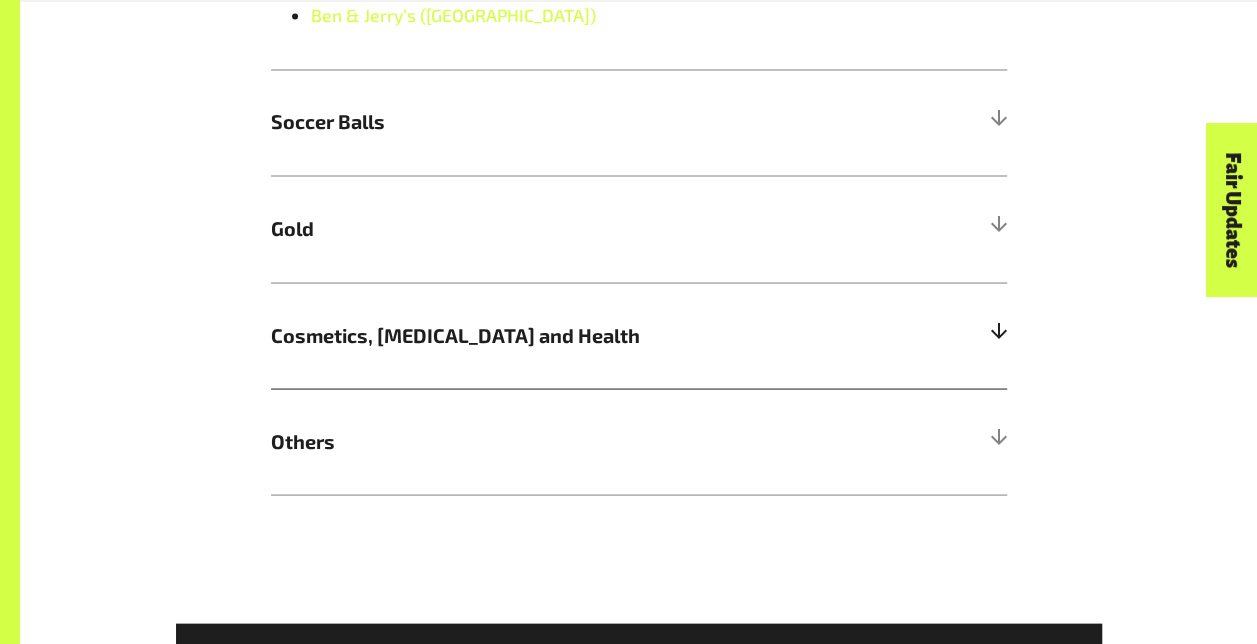 click on "Cosmetics, Skin Care and Health" at bounding box center [547, 335] 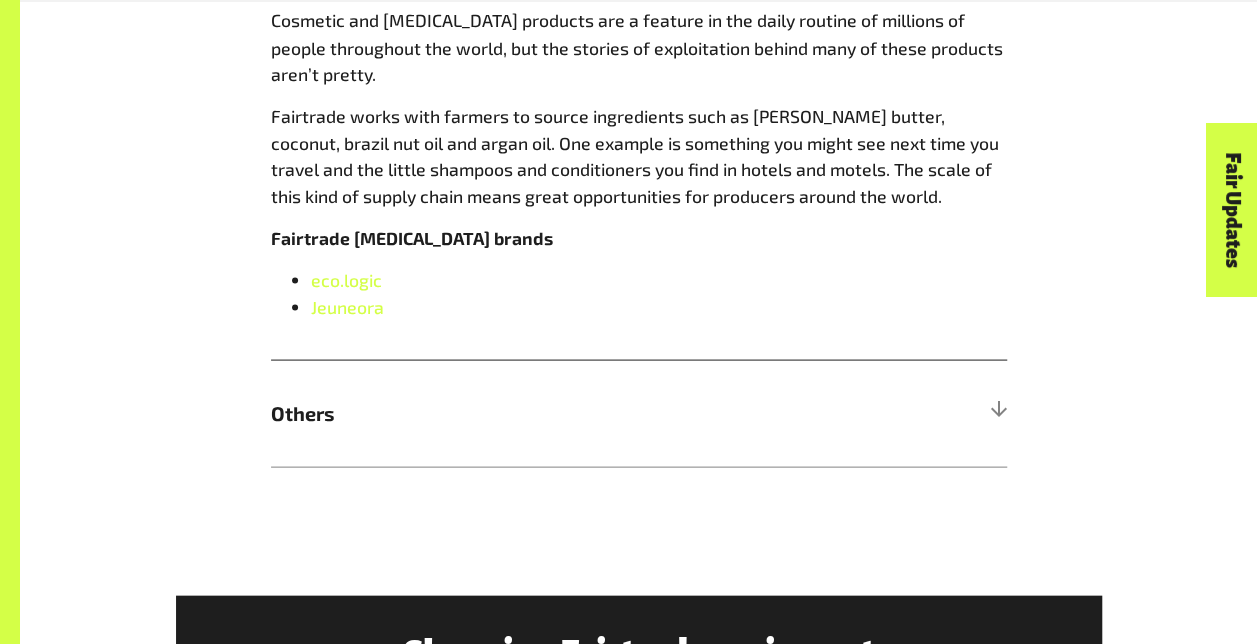 scroll, scrollTop: 1847, scrollLeft: 0, axis: vertical 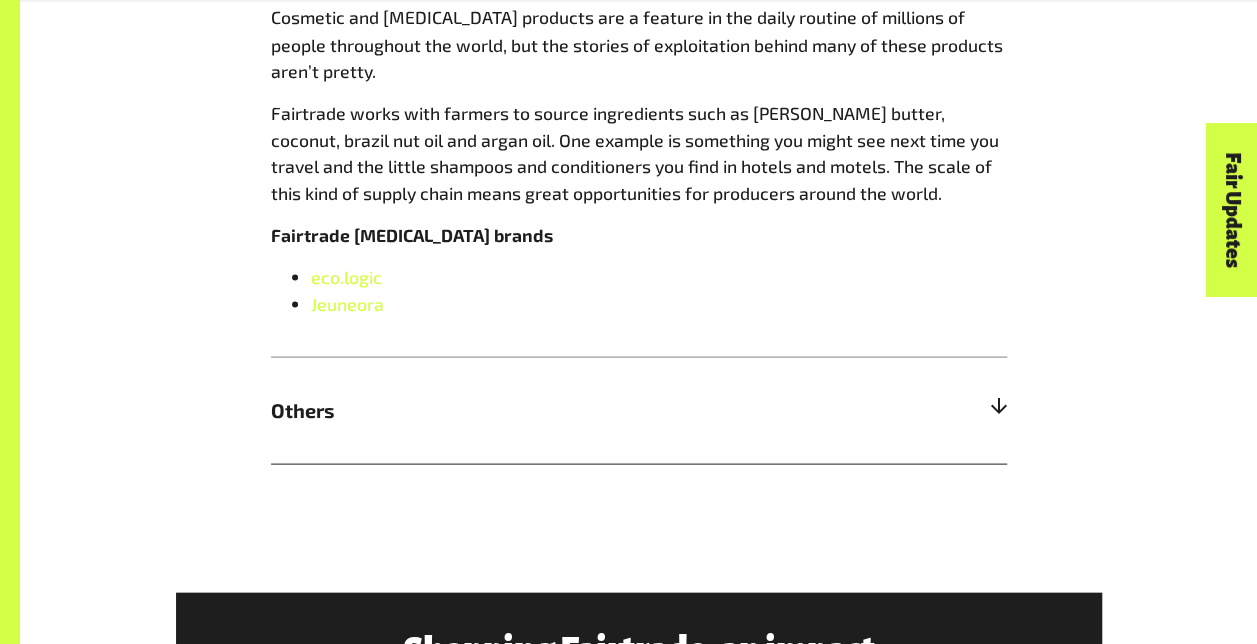 click on "Others" at bounding box center (547, 410) 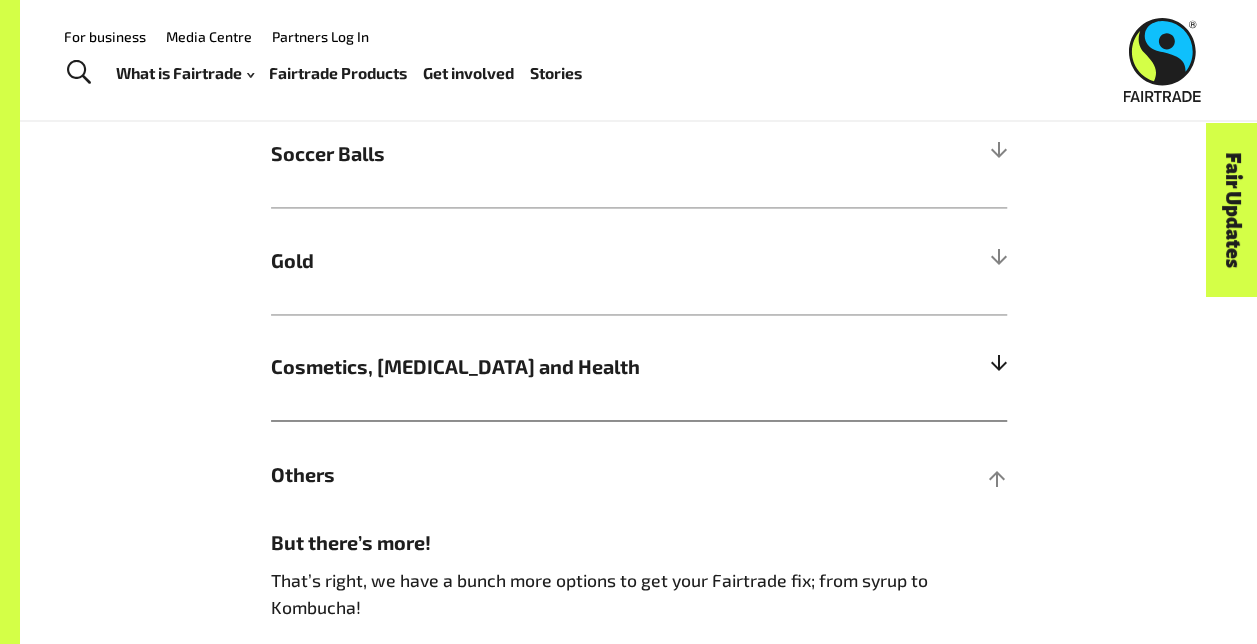 scroll, scrollTop: 1411, scrollLeft: 0, axis: vertical 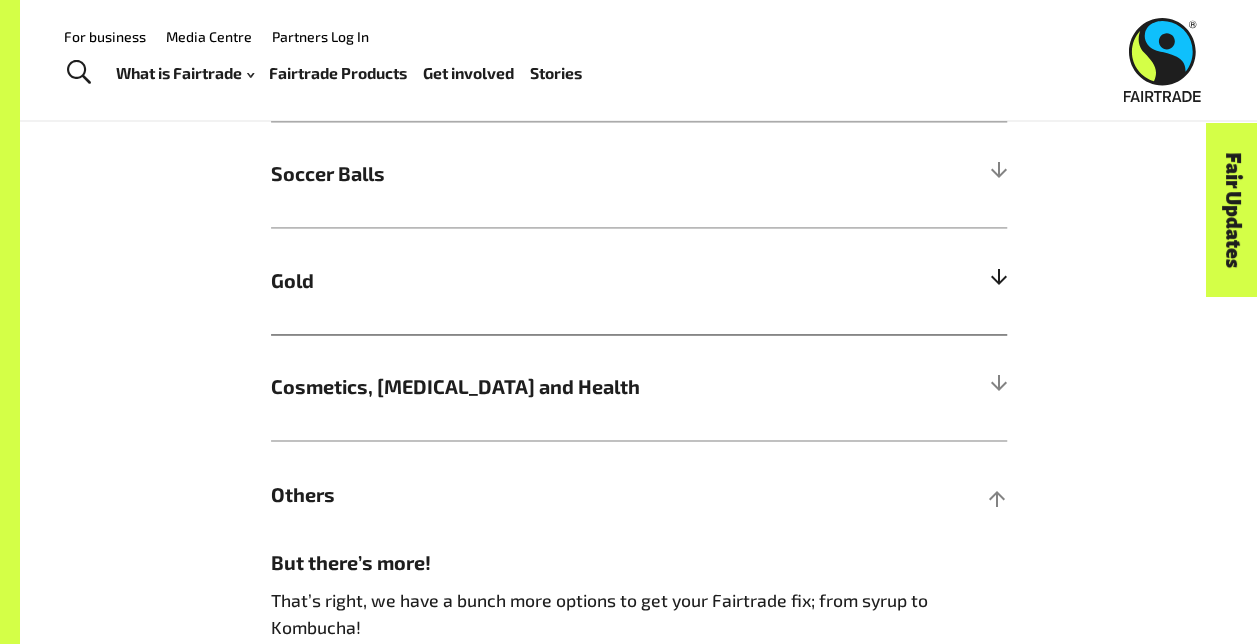 click on "Gold" at bounding box center (639, 280) 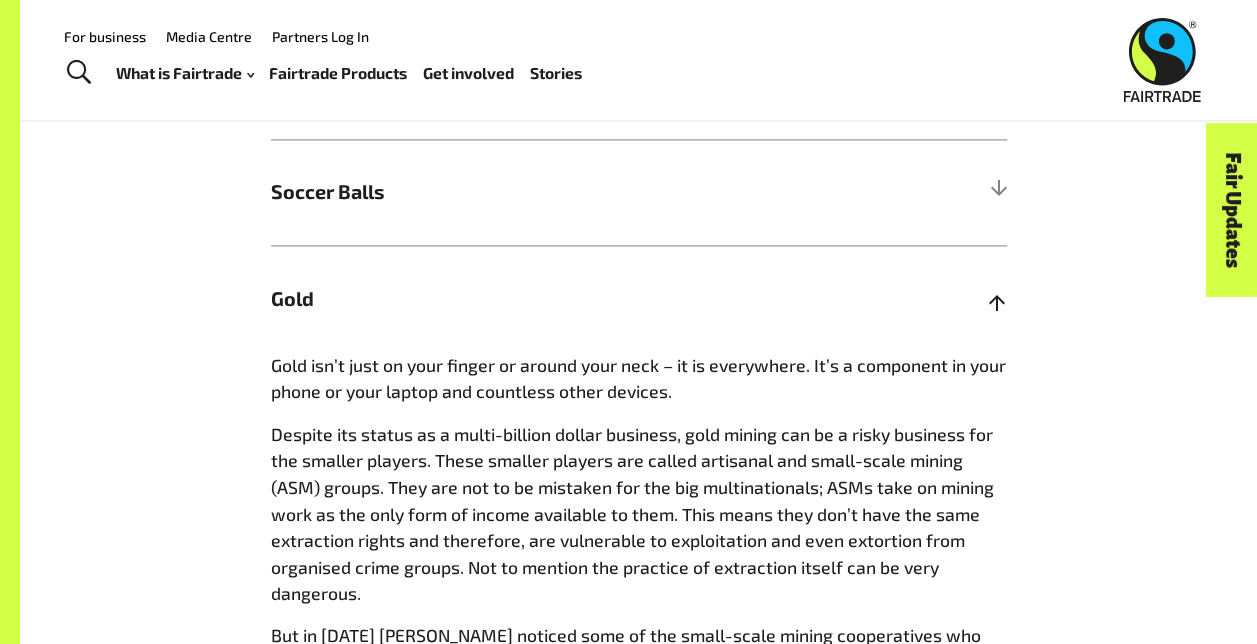 scroll, scrollTop: 1287, scrollLeft: 0, axis: vertical 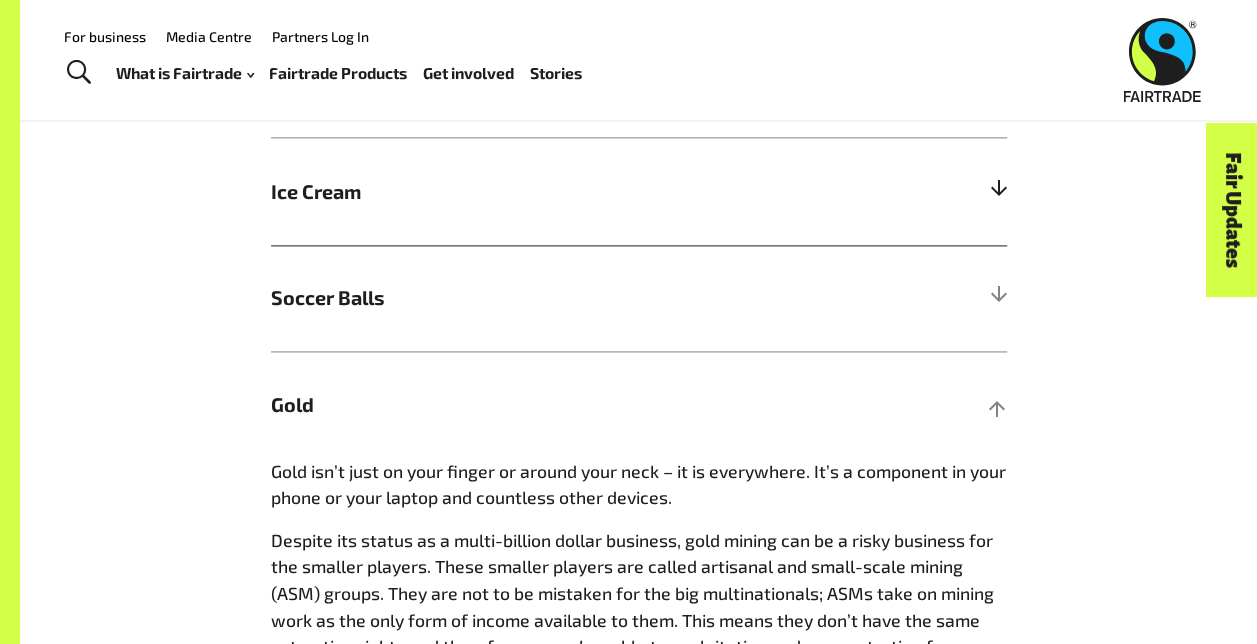 click on "Ice Cream" at bounding box center (547, 192) 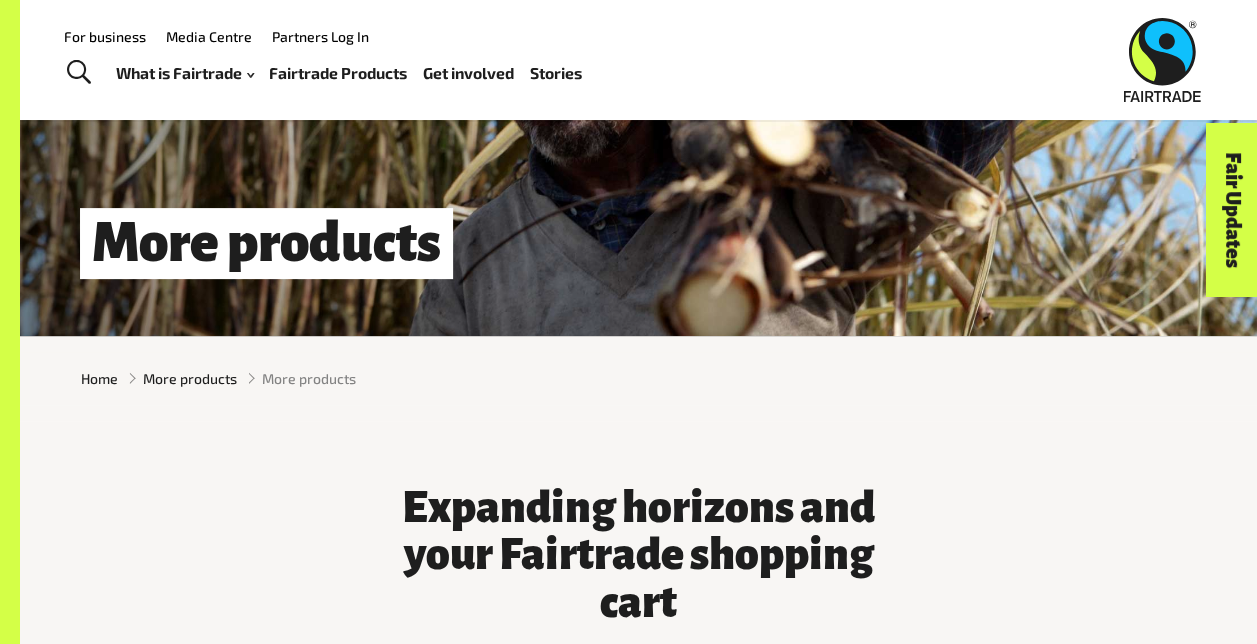 scroll, scrollTop: 151, scrollLeft: 0, axis: vertical 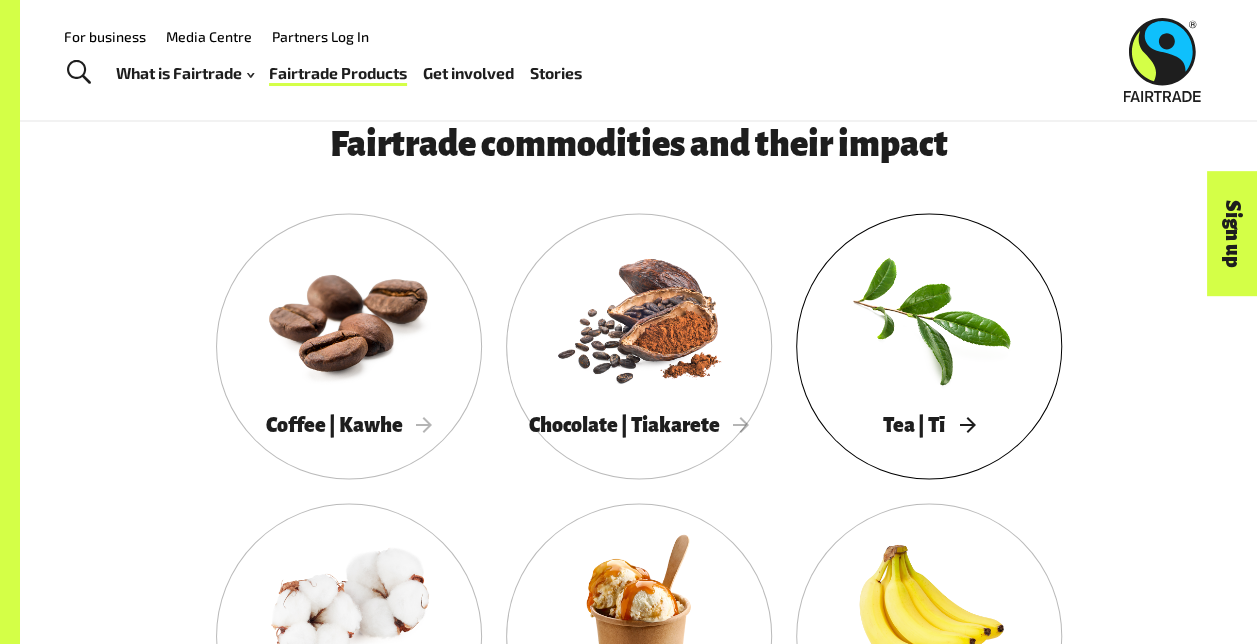 click on "Tea | Tī" at bounding box center [929, 424] 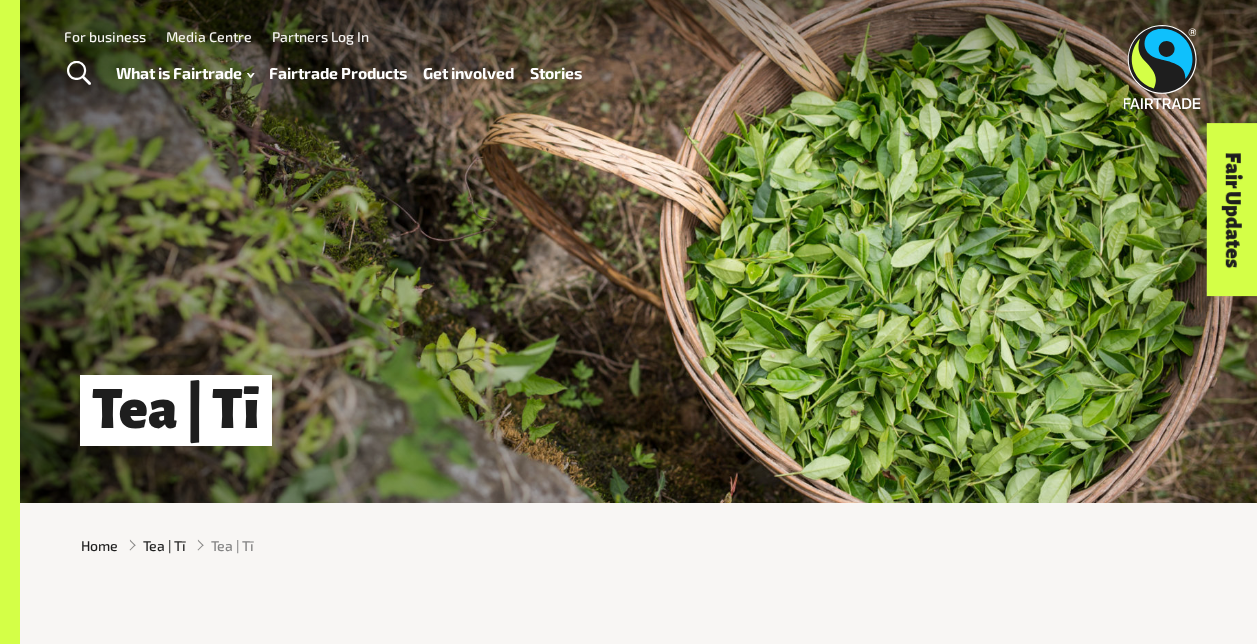 scroll, scrollTop: 0, scrollLeft: 0, axis: both 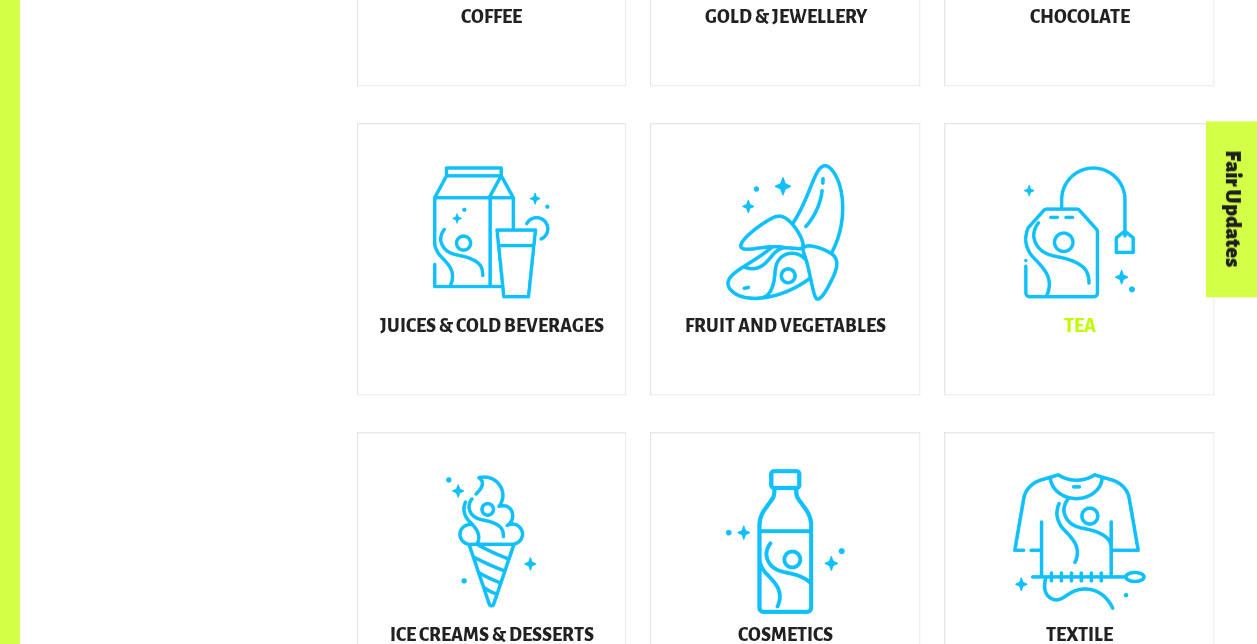 click on "Tea" at bounding box center [1079, 259] 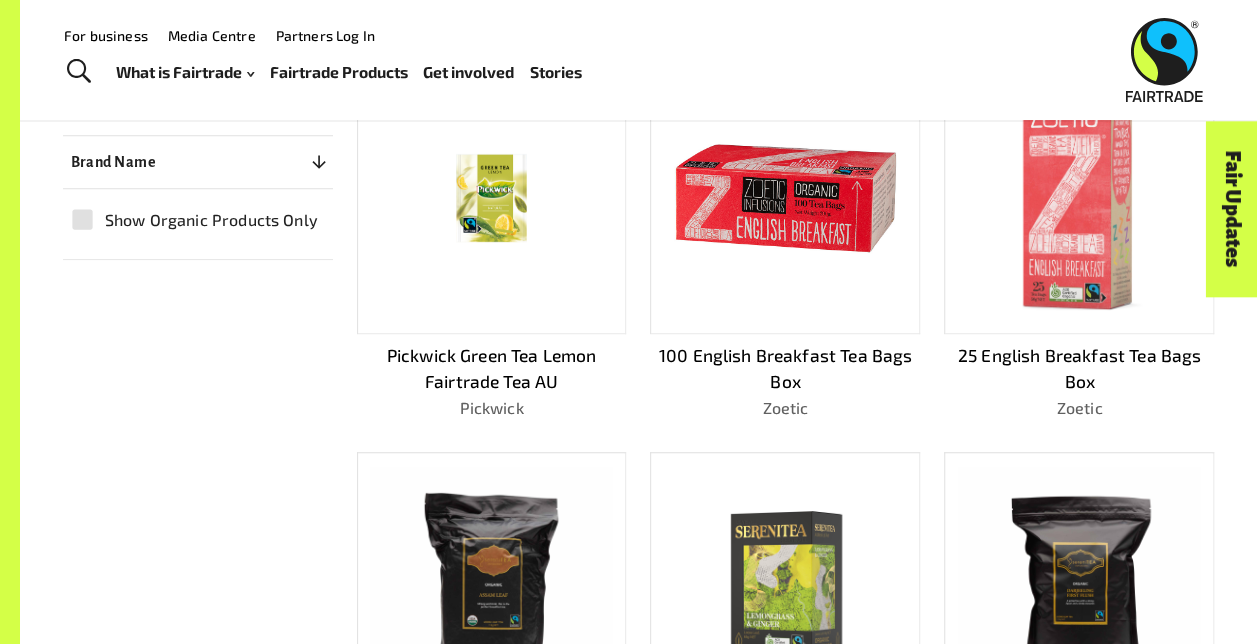 scroll, scrollTop: 437, scrollLeft: 0, axis: vertical 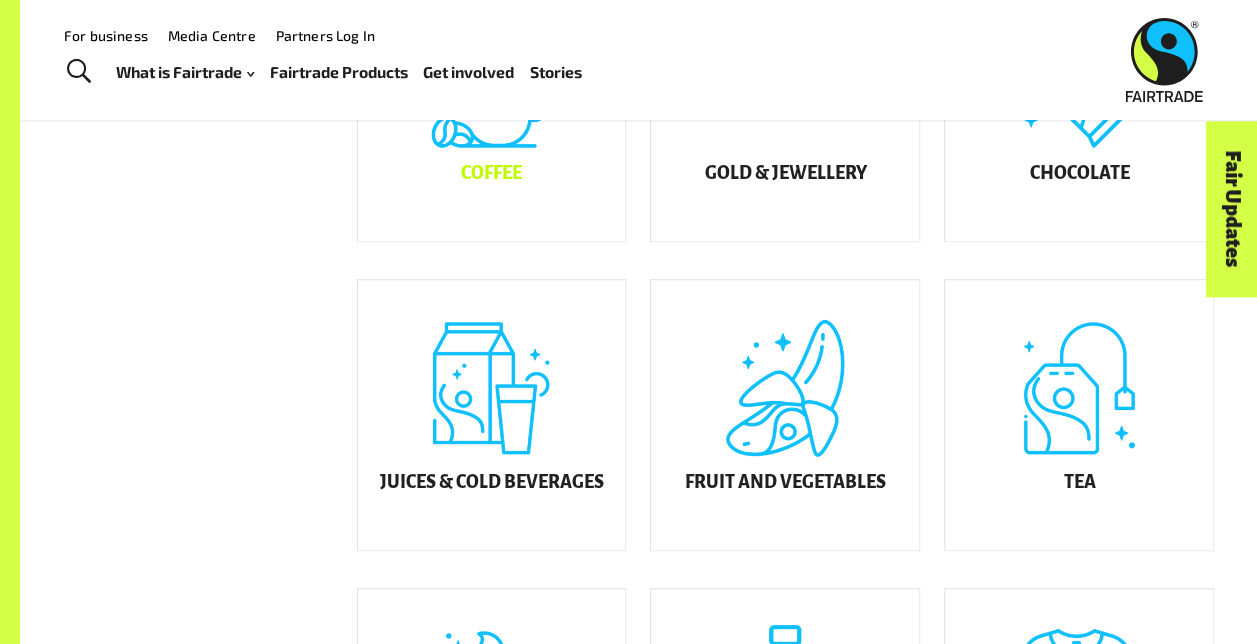 click on "Coffee" at bounding box center [491, 174] 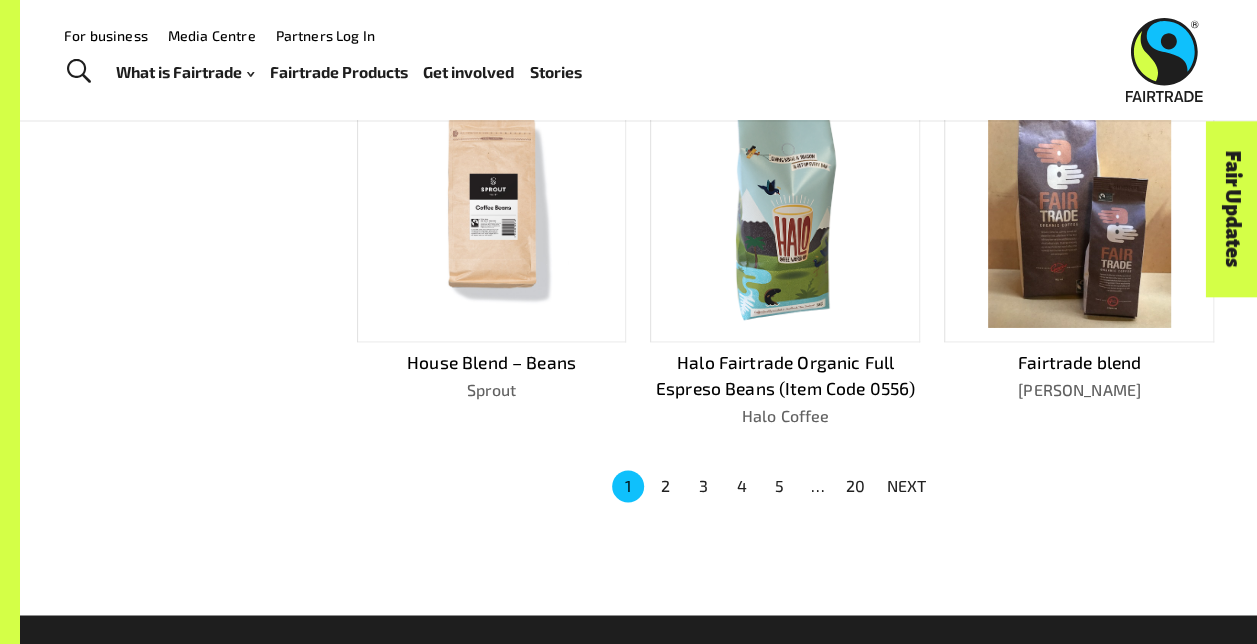 scroll, scrollTop: 1267, scrollLeft: 0, axis: vertical 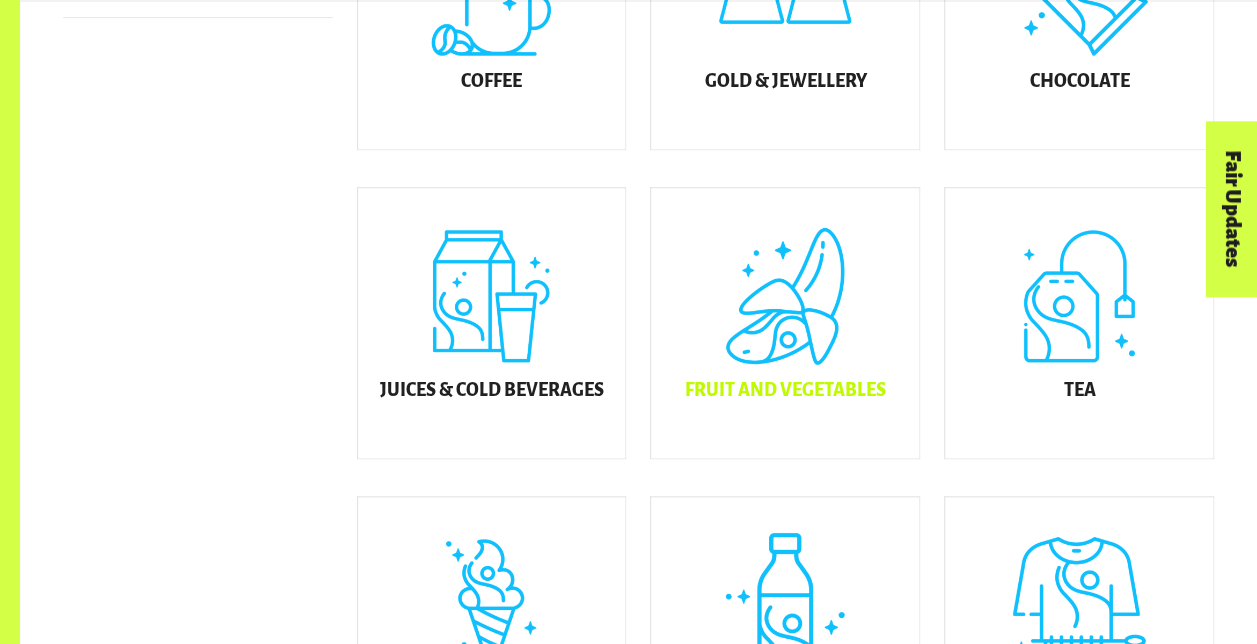click on "Fruit and Vegetables" at bounding box center [785, 323] 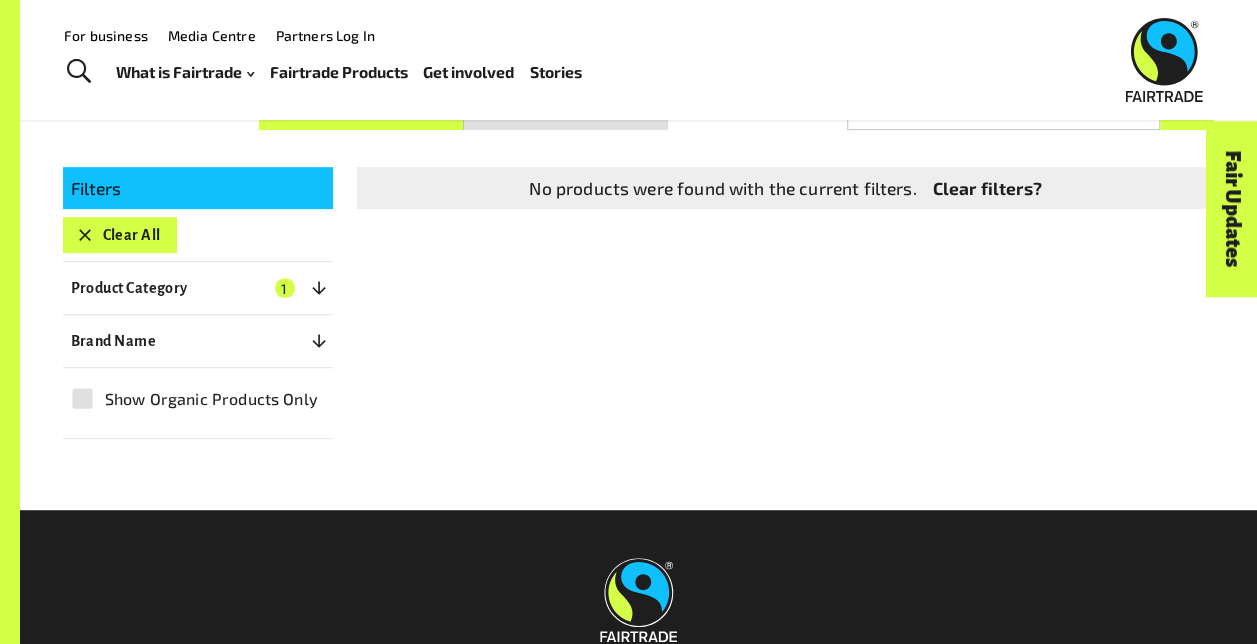 scroll, scrollTop: 300, scrollLeft: 0, axis: vertical 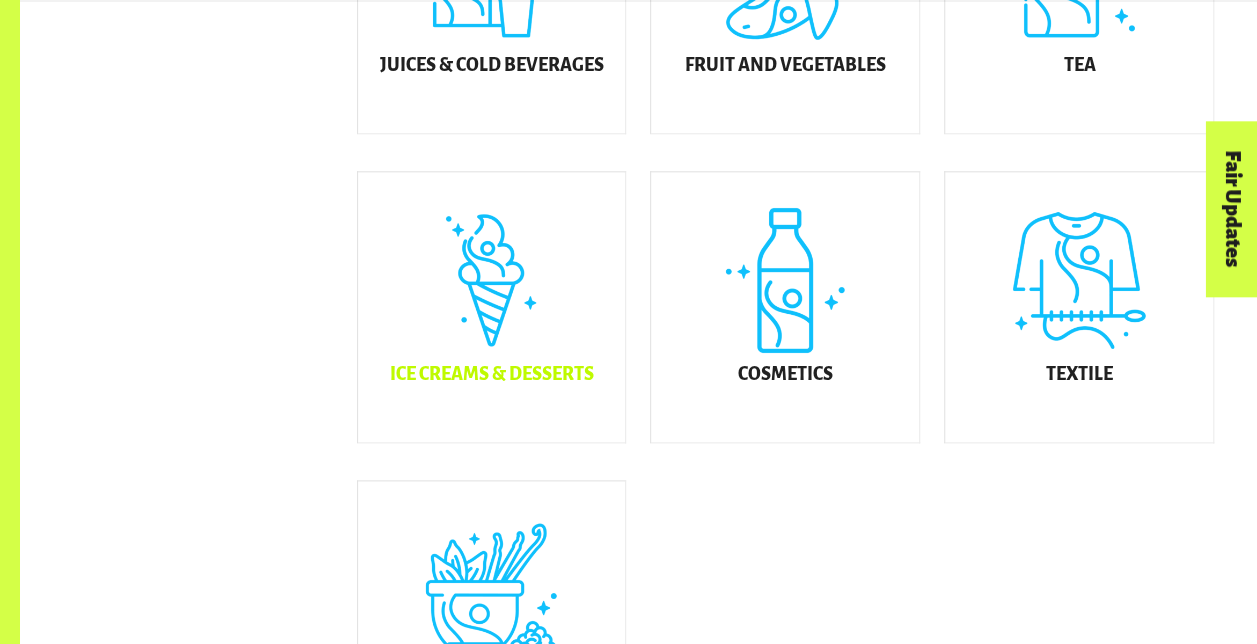 click on "Ice Creams & Desserts" at bounding box center (492, 307) 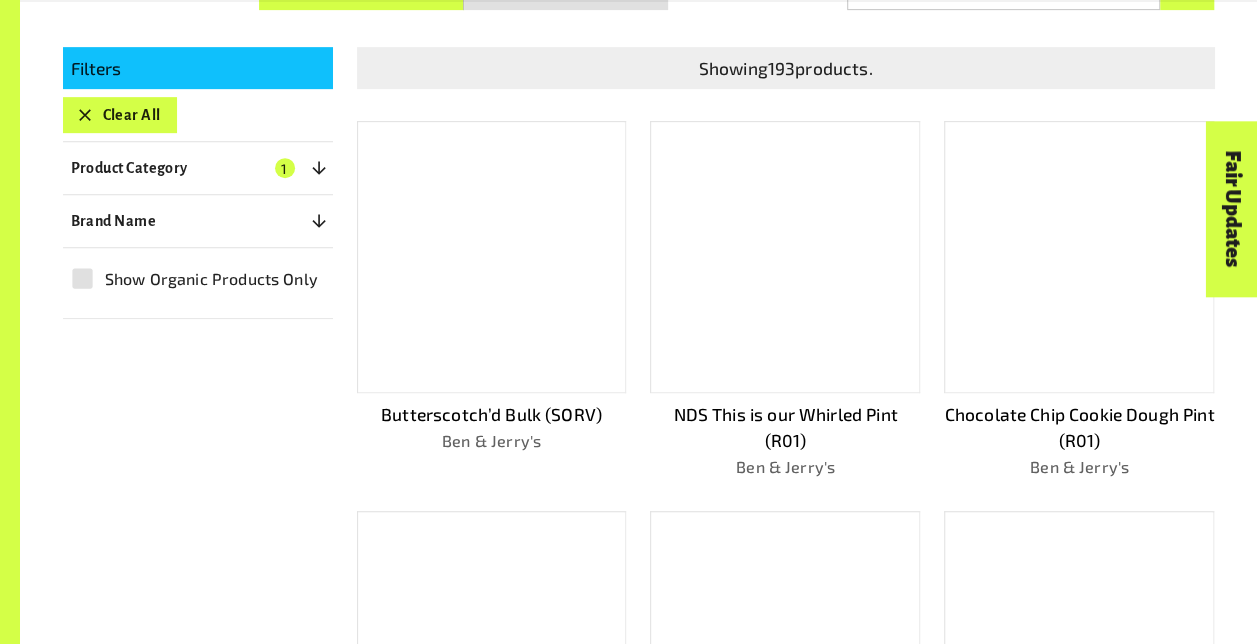 scroll, scrollTop: 438, scrollLeft: 0, axis: vertical 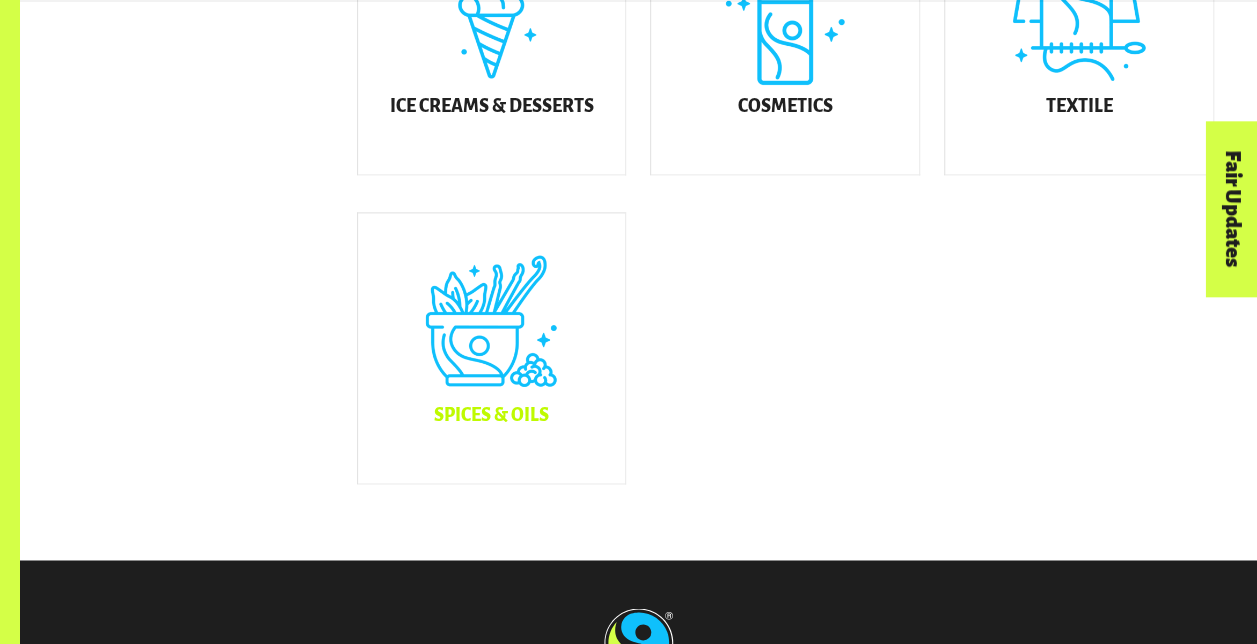 click on "Spices & Oils" at bounding box center (491, 416) 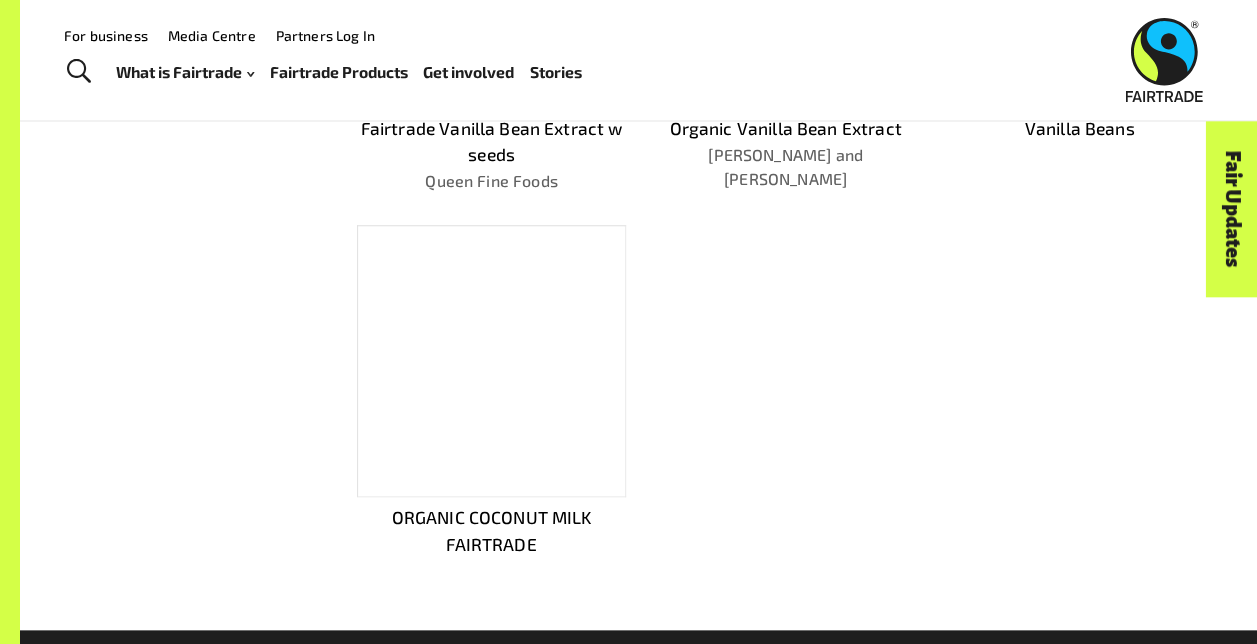 scroll, scrollTop: 722, scrollLeft: 0, axis: vertical 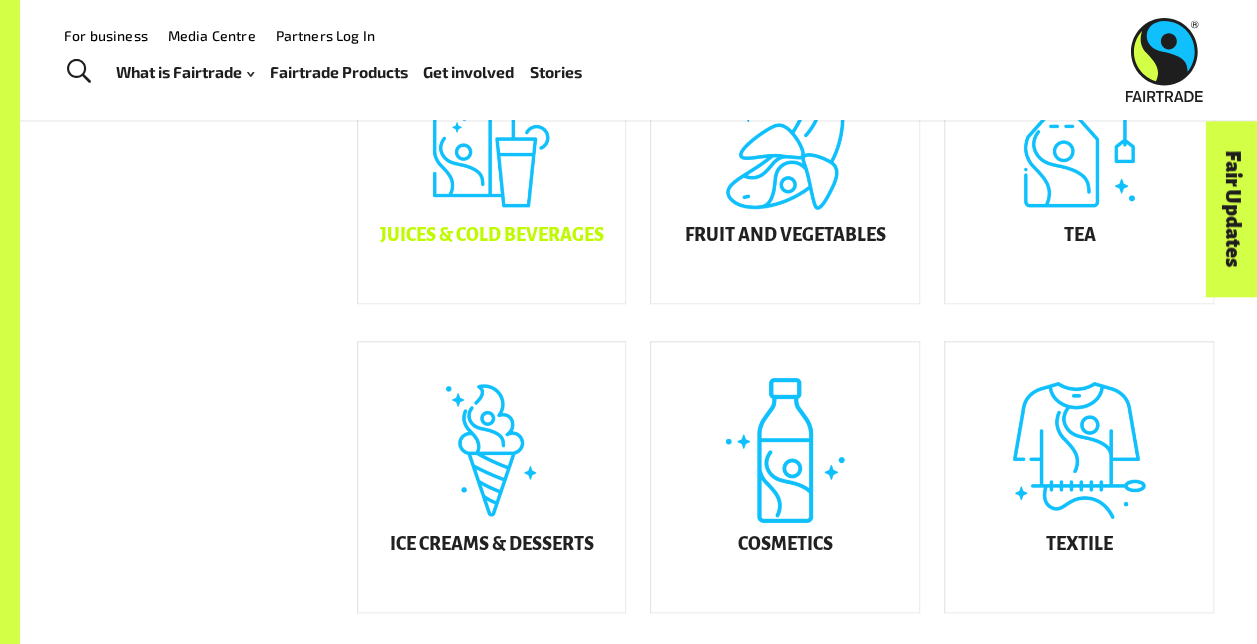 click on "Juices & Cold Beverages" at bounding box center (492, 168) 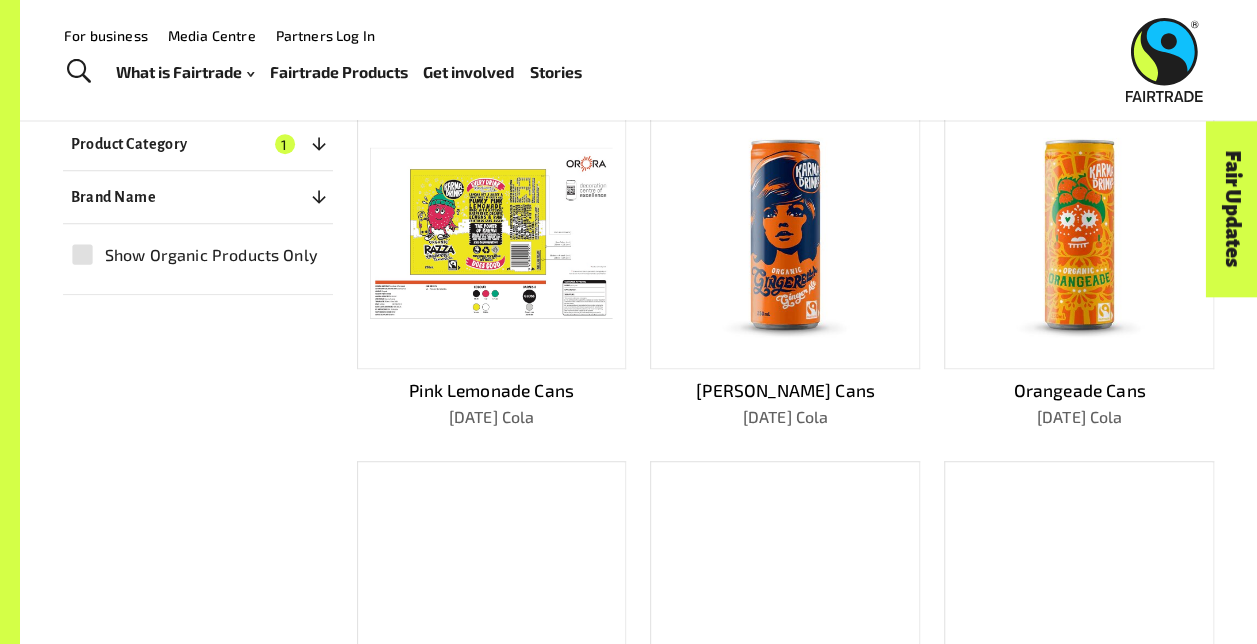 scroll, scrollTop: 460, scrollLeft: 0, axis: vertical 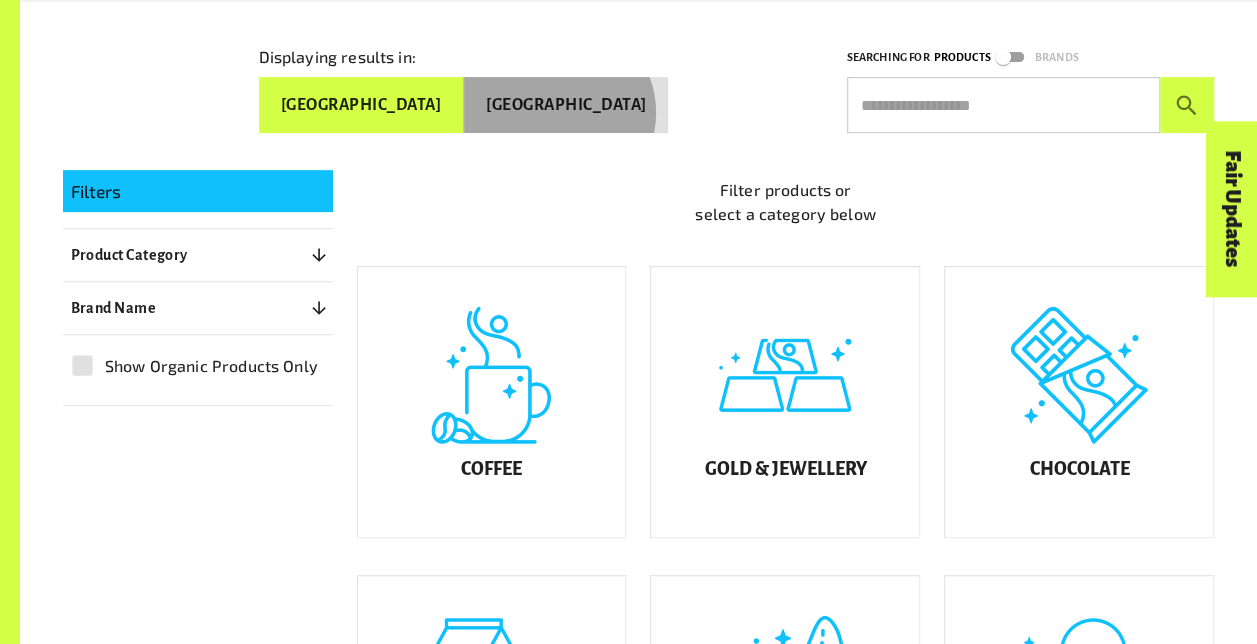 click on "[GEOGRAPHIC_DATA]" at bounding box center [566, 105] 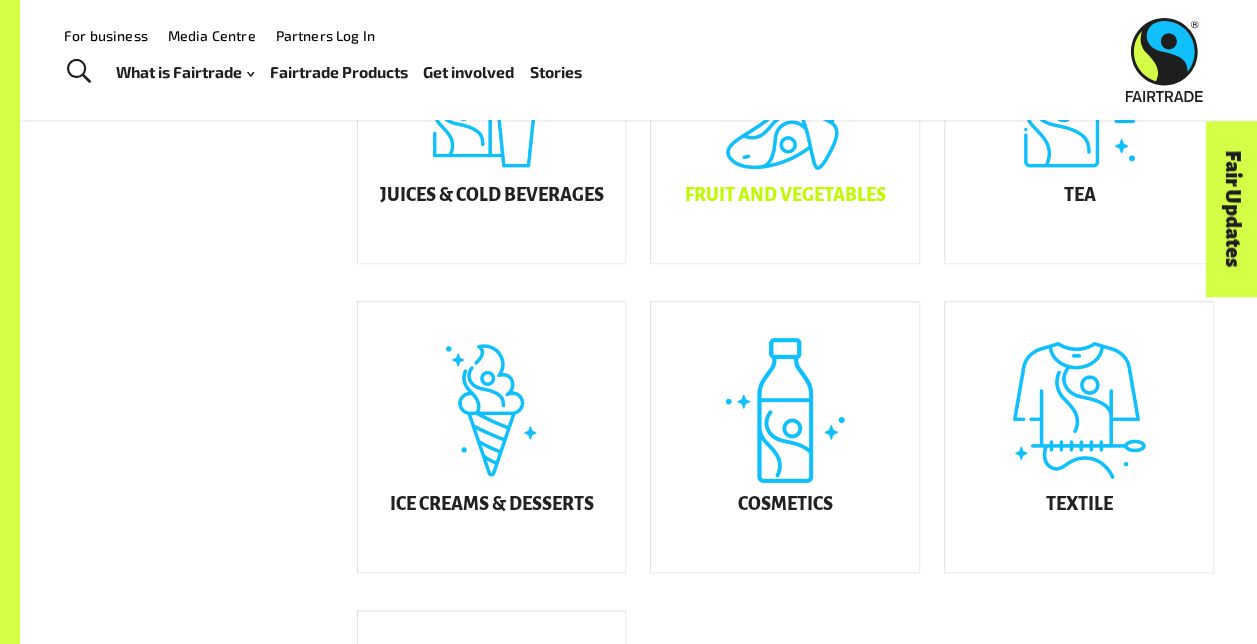 click on "Fruit and Vegetables" at bounding box center (785, 128) 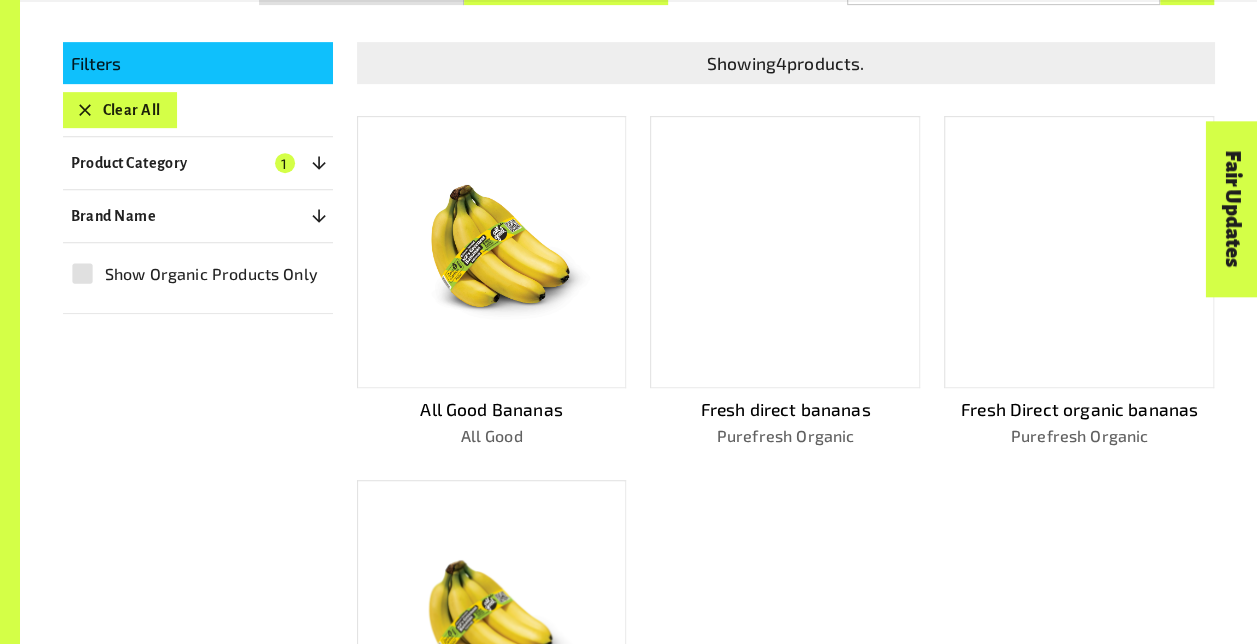 scroll, scrollTop: 607, scrollLeft: 0, axis: vertical 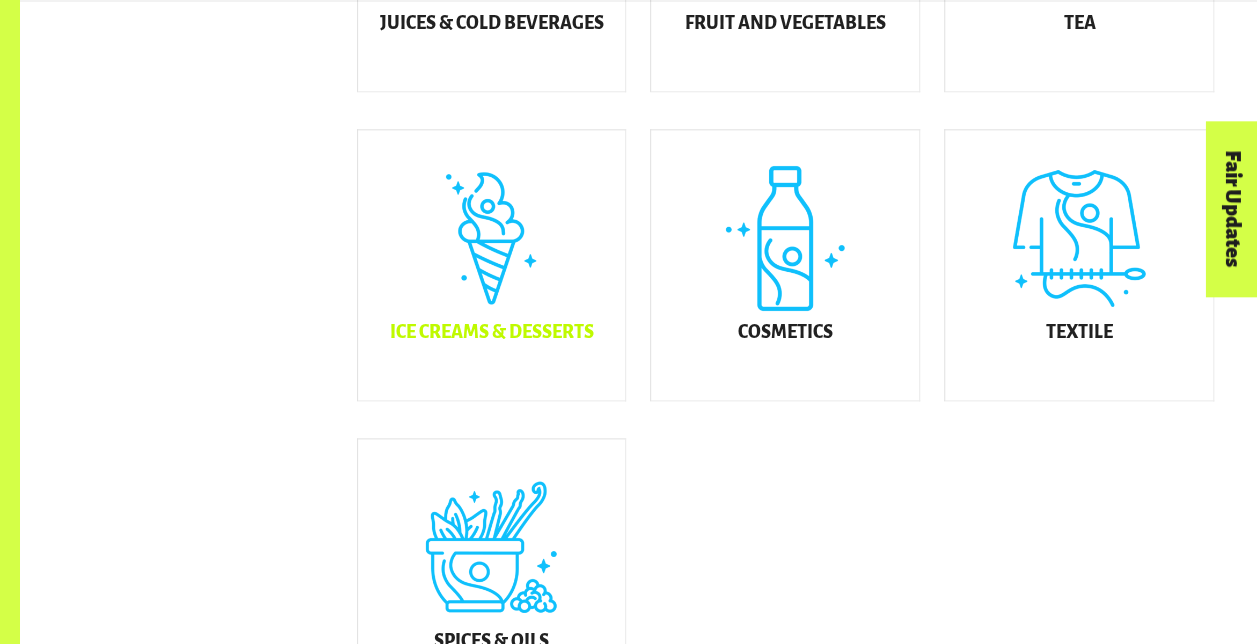 click on "Ice Creams & Desserts" at bounding box center [492, 265] 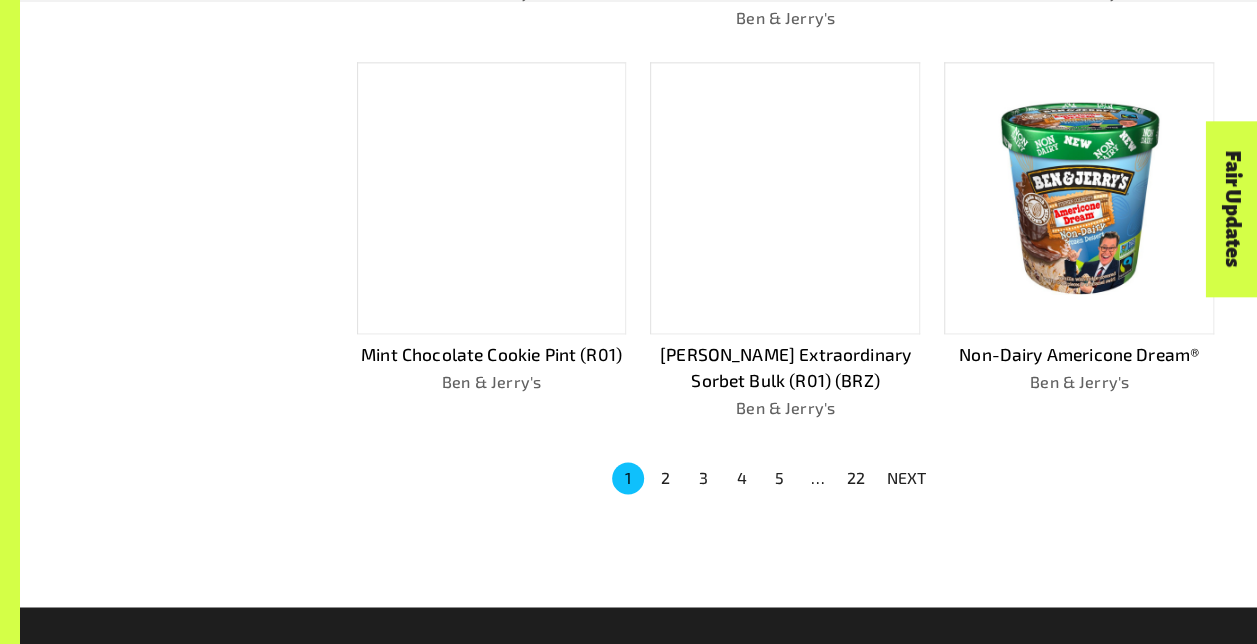 scroll, scrollTop: 1278, scrollLeft: 0, axis: vertical 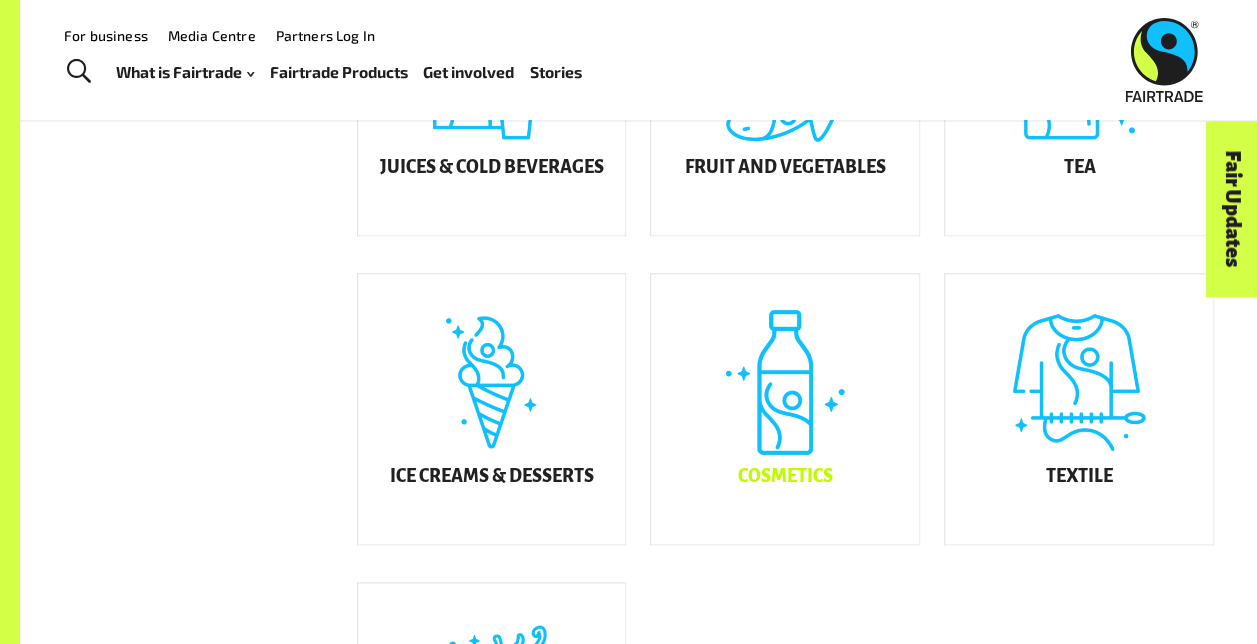 click on "Cosmetics" at bounding box center (785, 409) 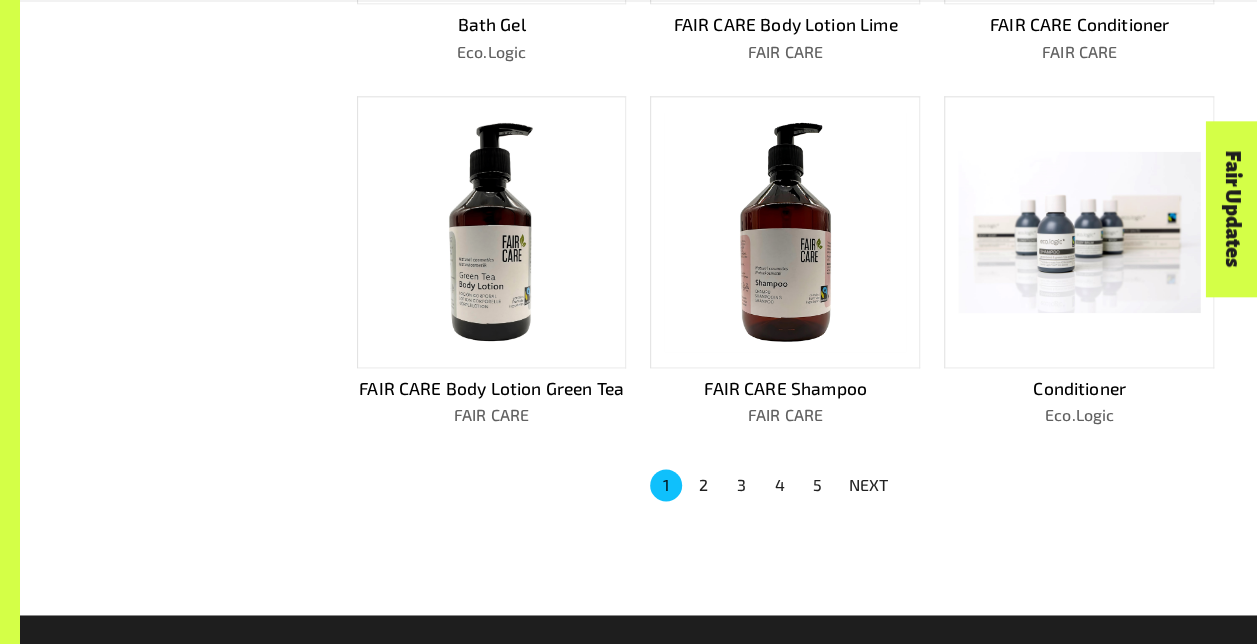 scroll, scrollTop: 1188, scrollLeft: 0, axis: vertical 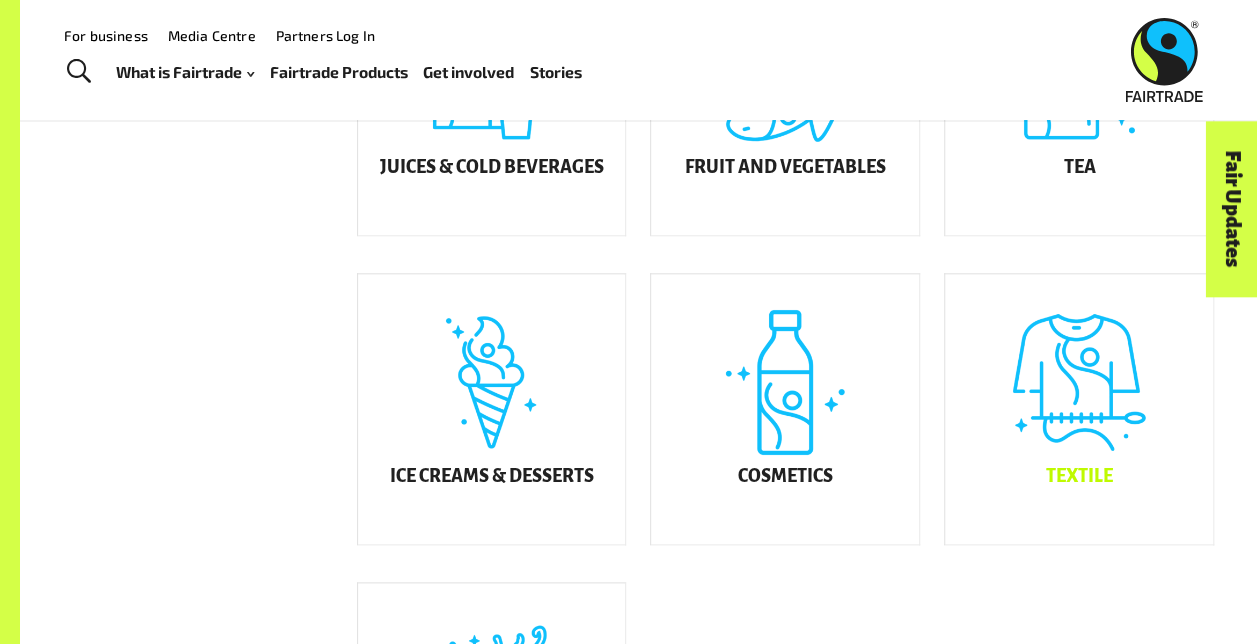click on "Textile" at bounding box center (1079, 409) 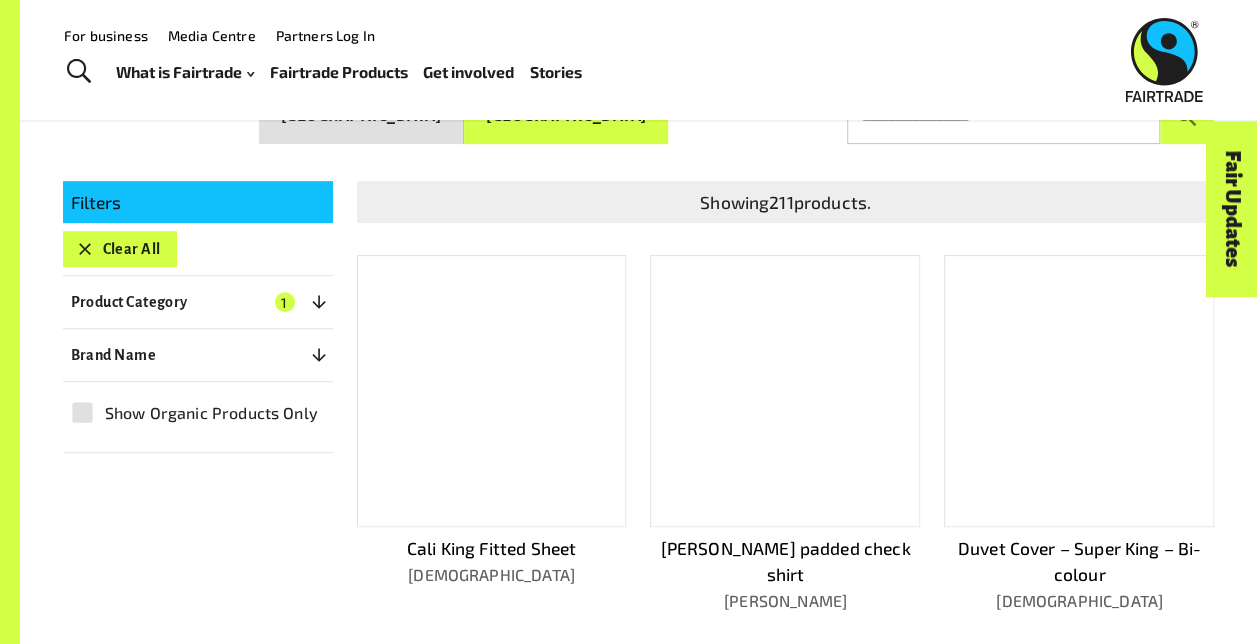 scroll, scrollTop: 300, scrollLeft: 0, axis: vertical 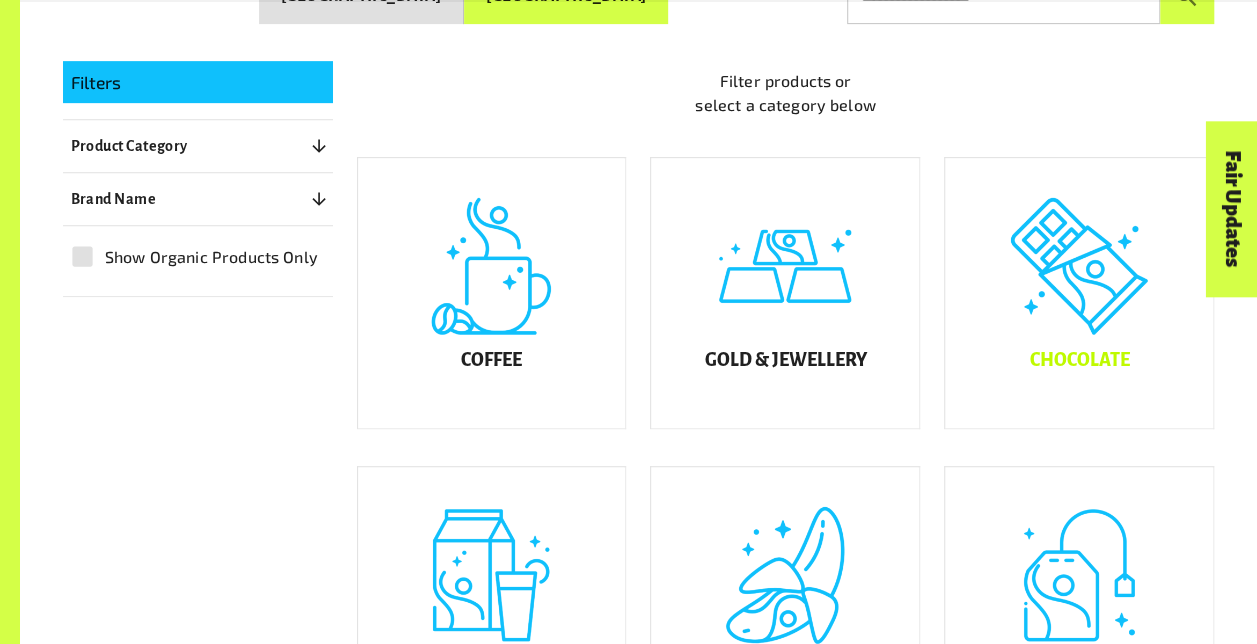 click on "Chocolate" at bounding box center (1079, 293) 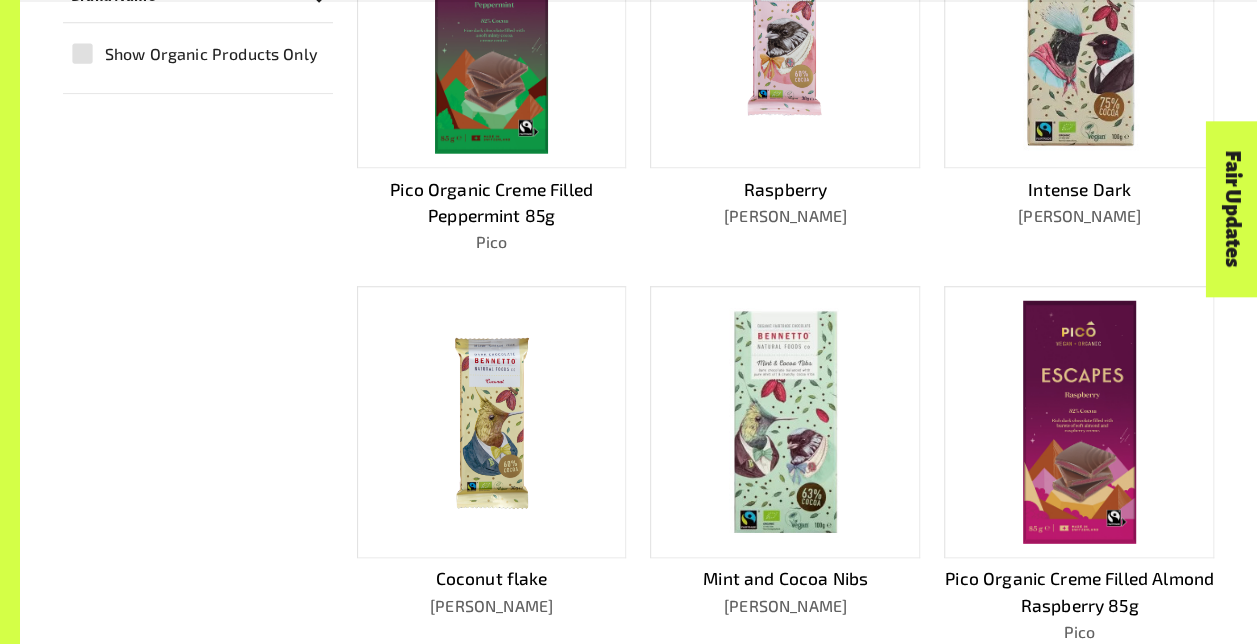 scroll, scrollTop: 675, scrollLeft: 0, axis: vertical 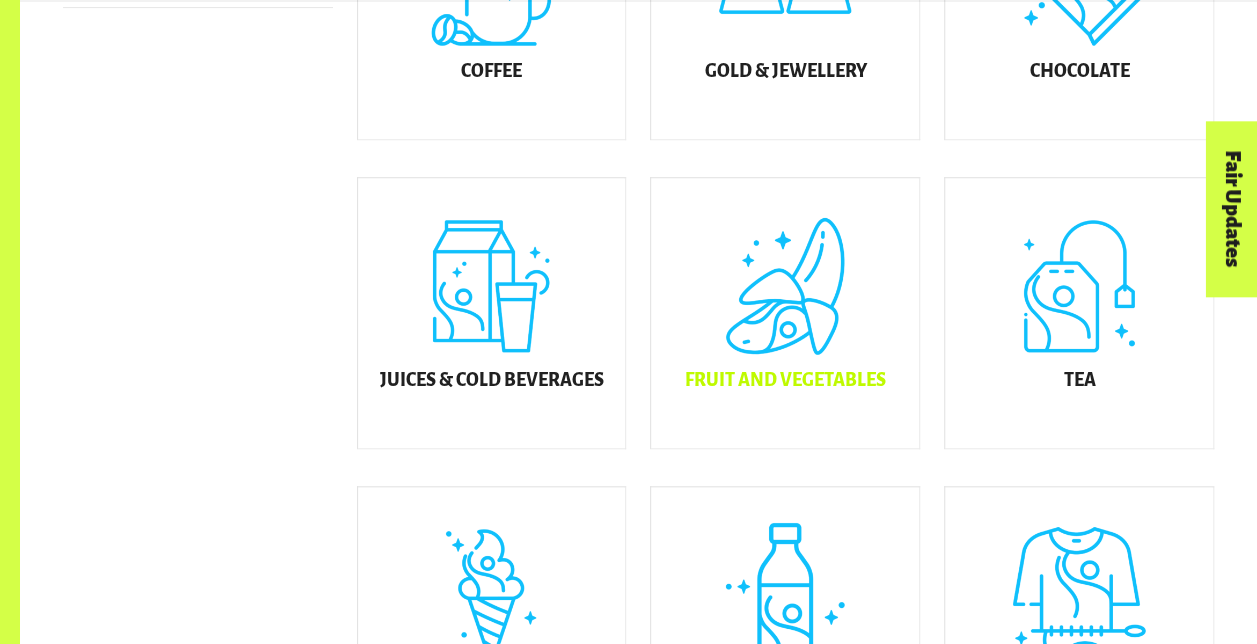 click on "Fruit and Vegetables" at bounding box center [785, 313] 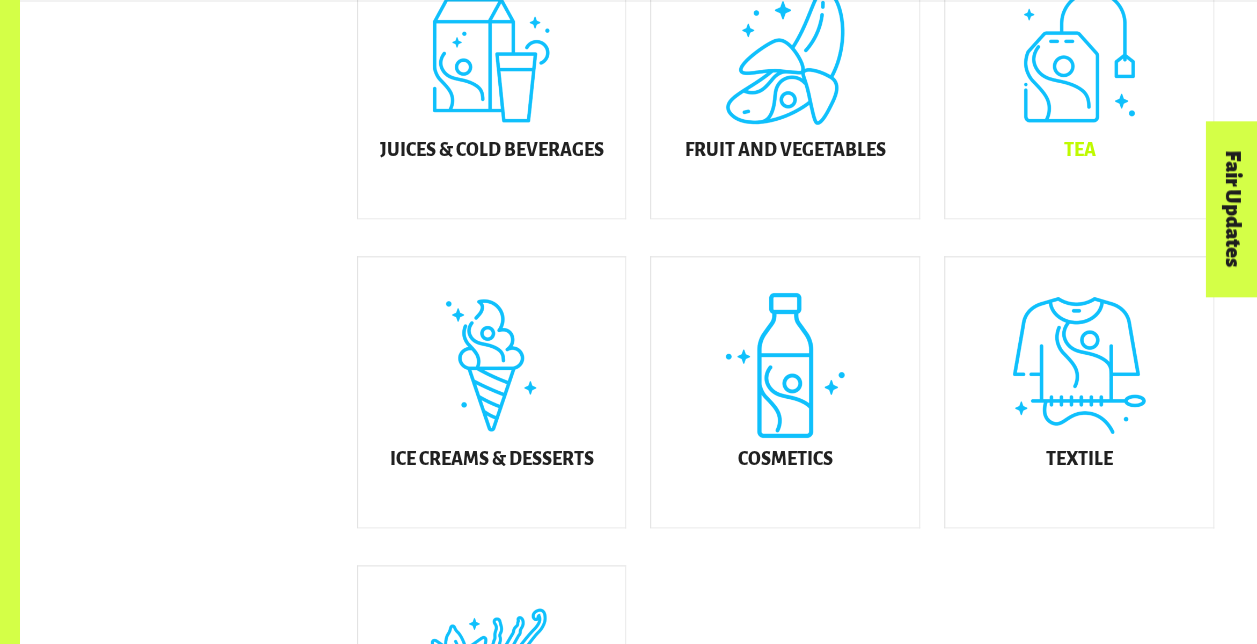 scroll, scrollTop: 944, scrollLeft: 0, axis: vertical 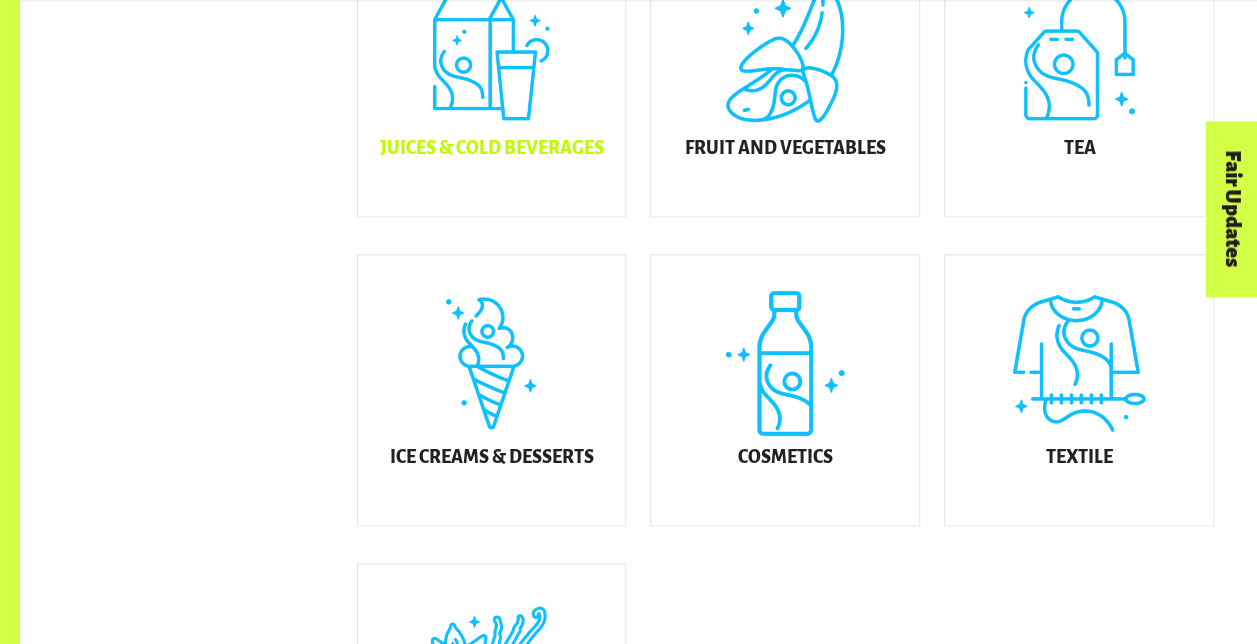 click on "Juices & Cold Beverages" at bounding box center (491, 149) 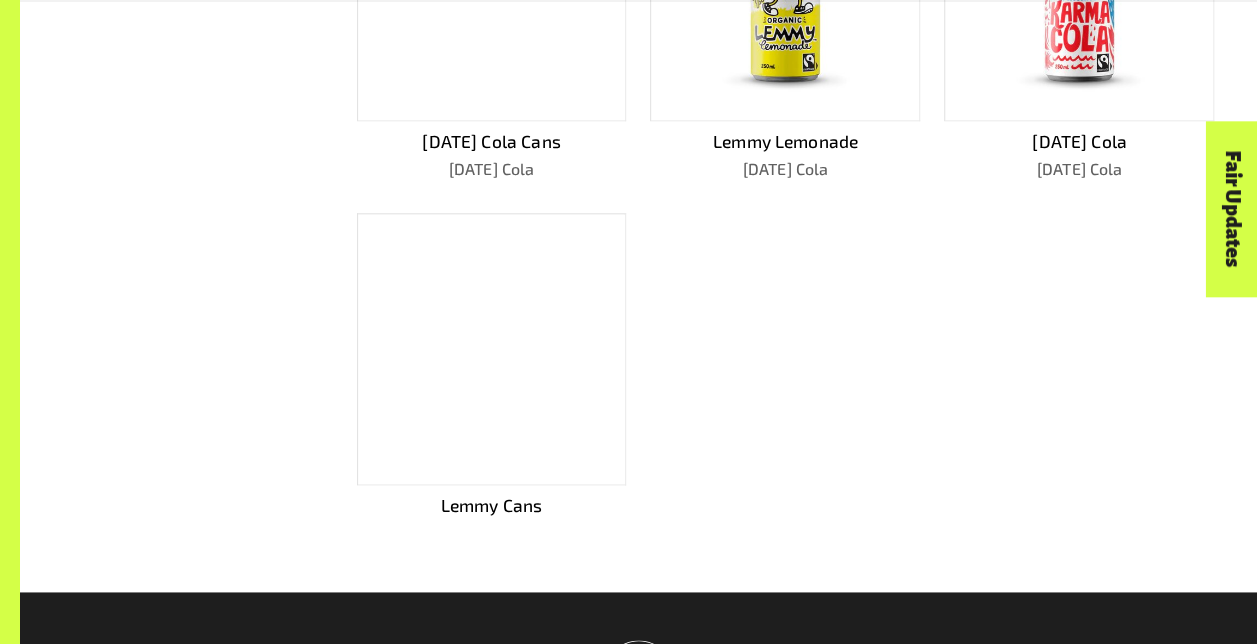 scroll, scrollTop: 1072, scrollLeft: 0, axis: vertical 